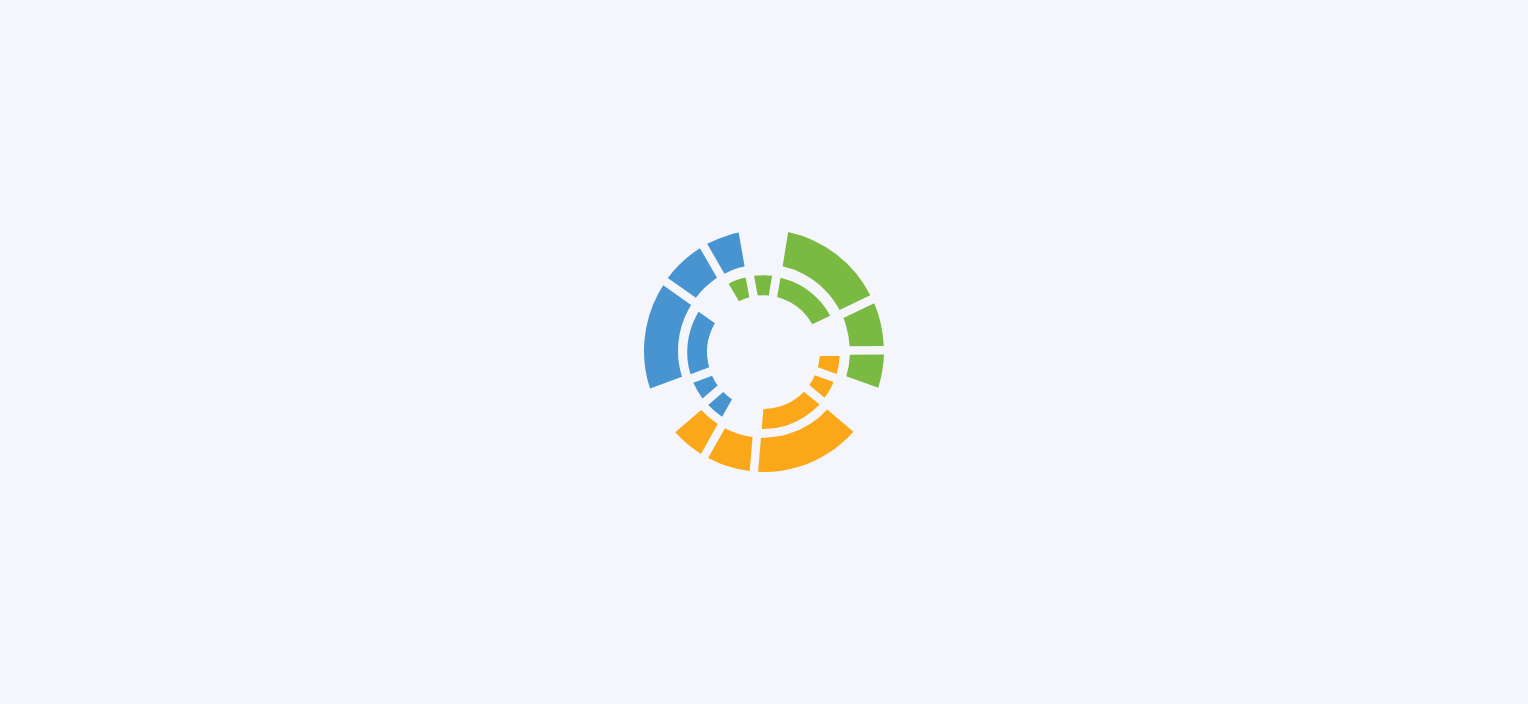 scroll, scrollTop: 0, scrollLeft: 0, axis: both 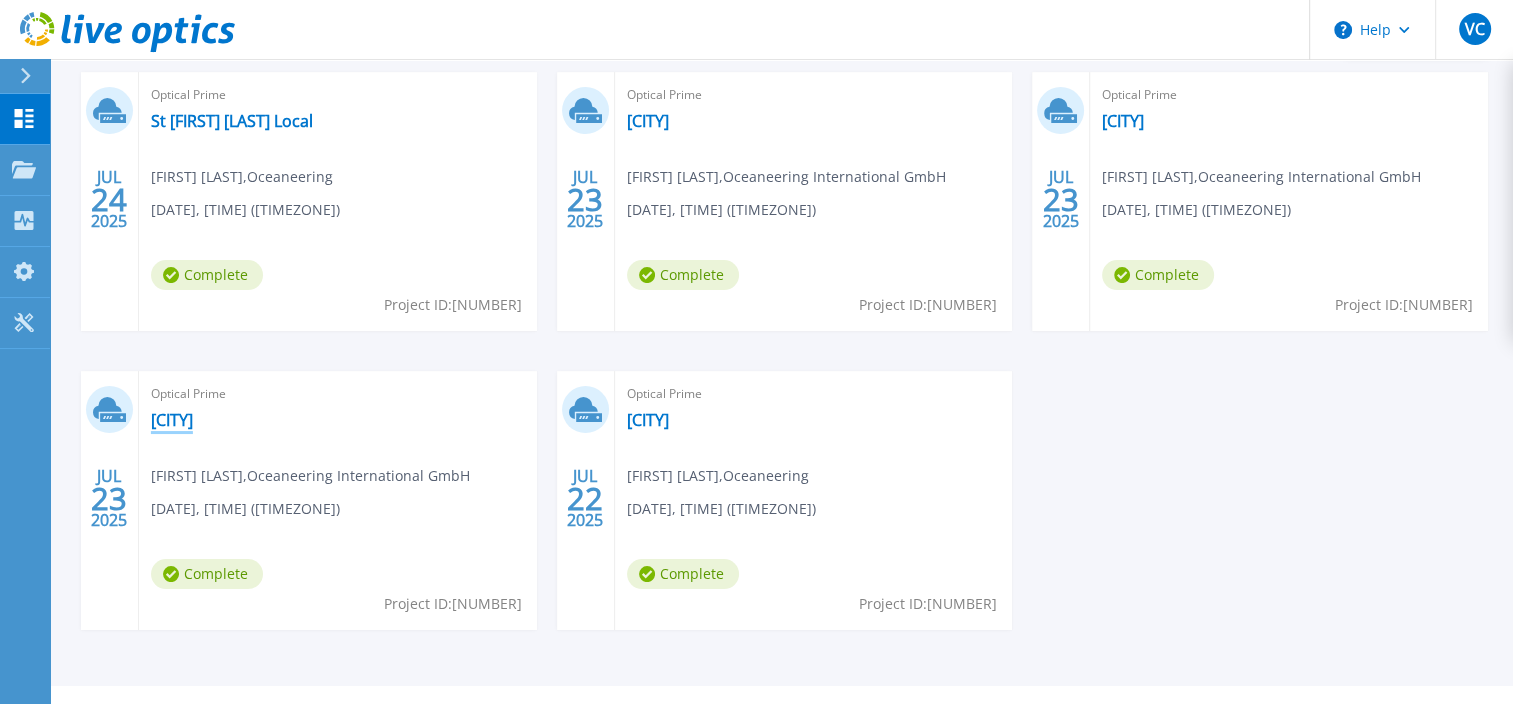 click on "[CITY]" at bounding box center [172, 420] 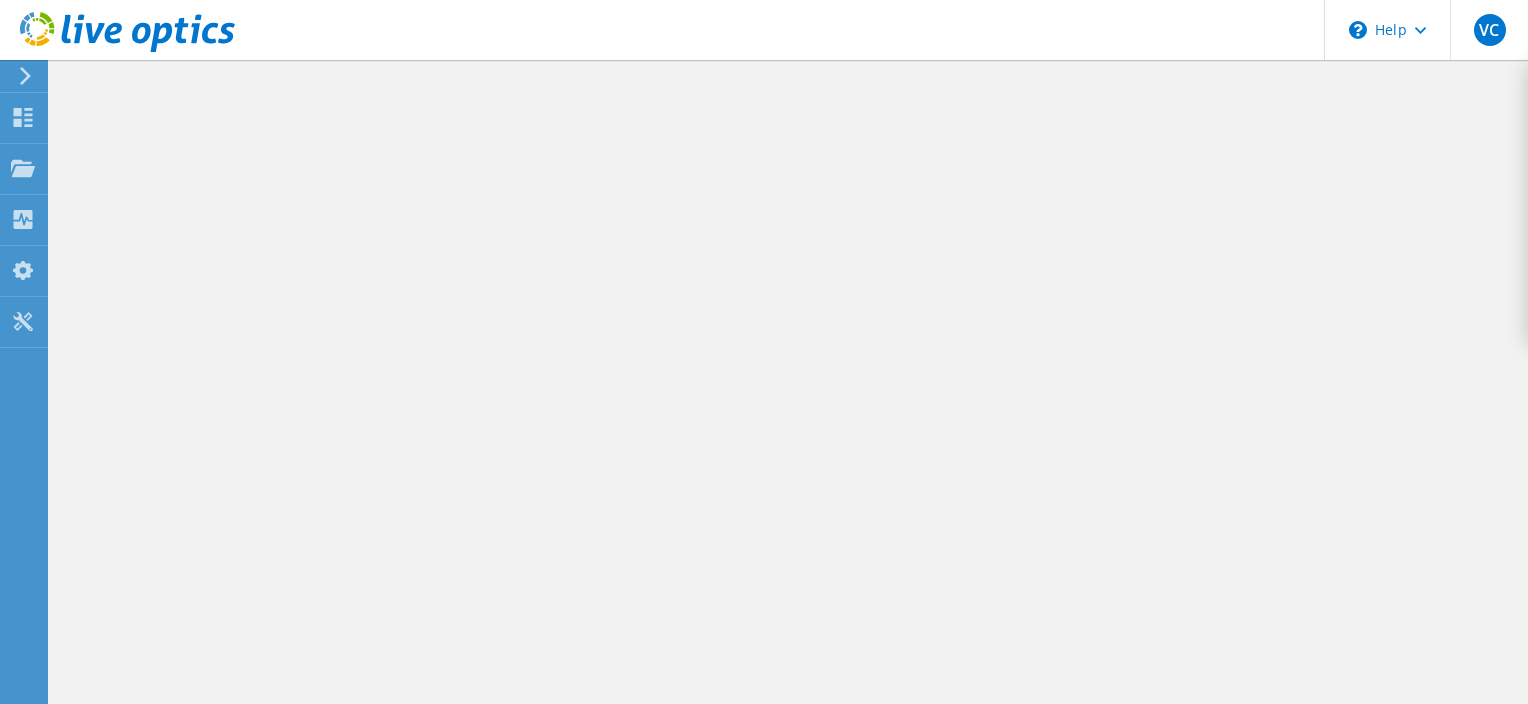 scroll, scrollTop: 0, scrollLeft: 0, axis: both 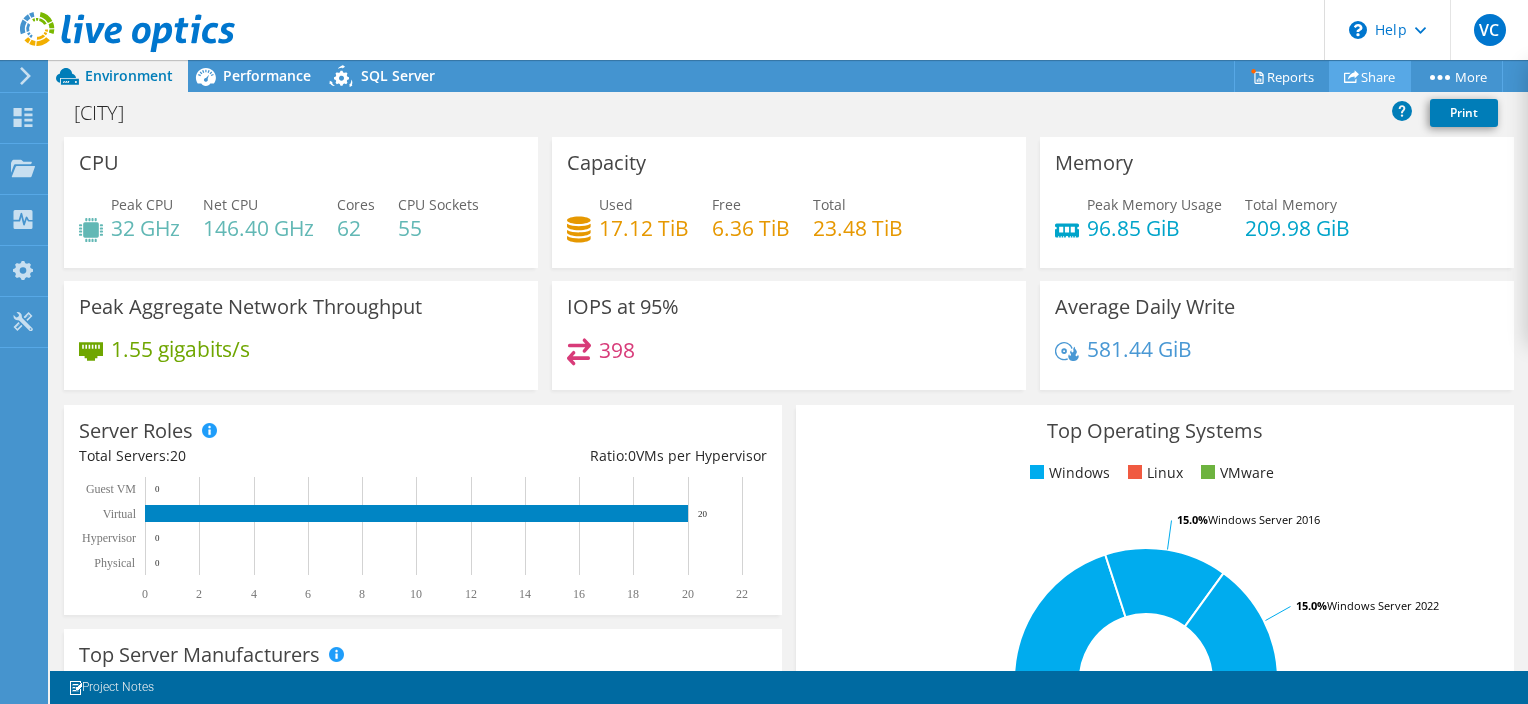 click on "Share" at bounding box center [1370, 76] 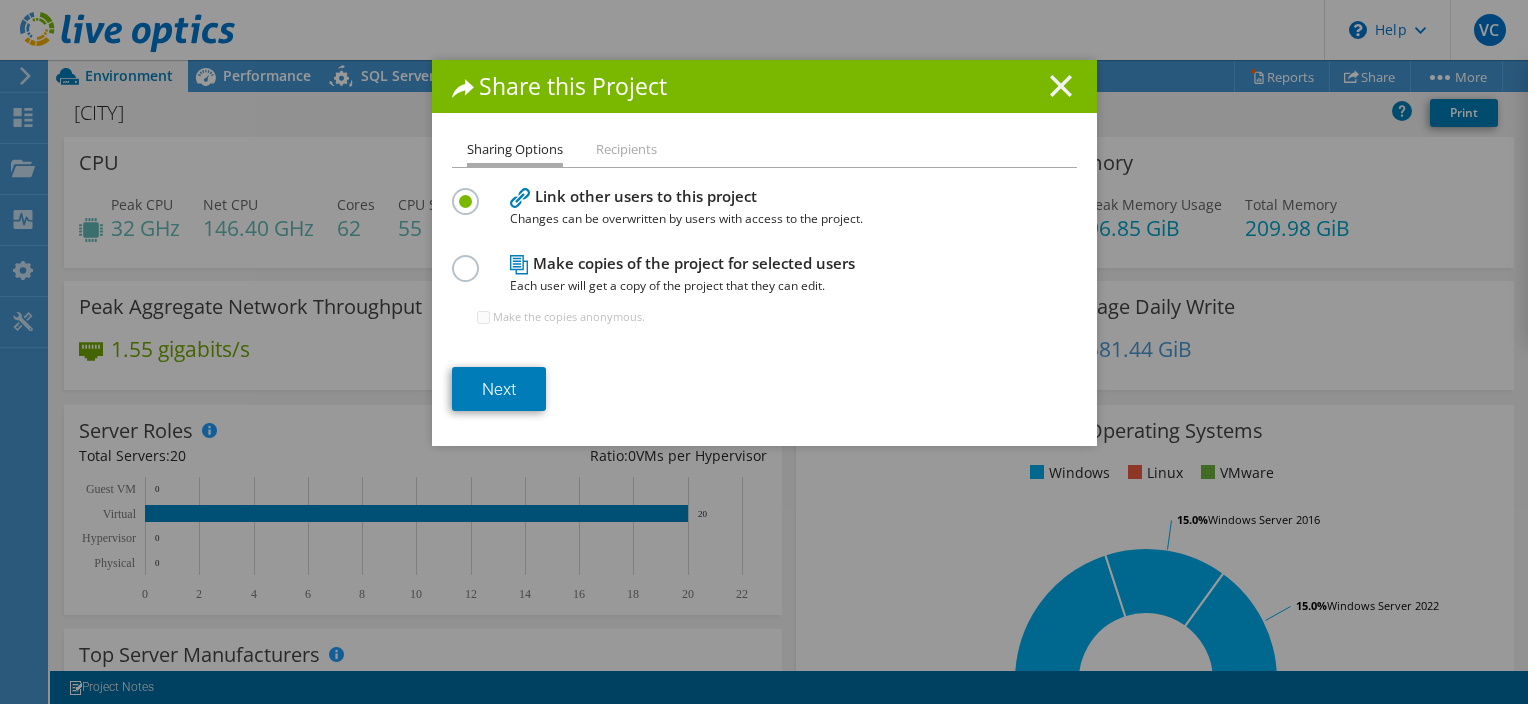 click 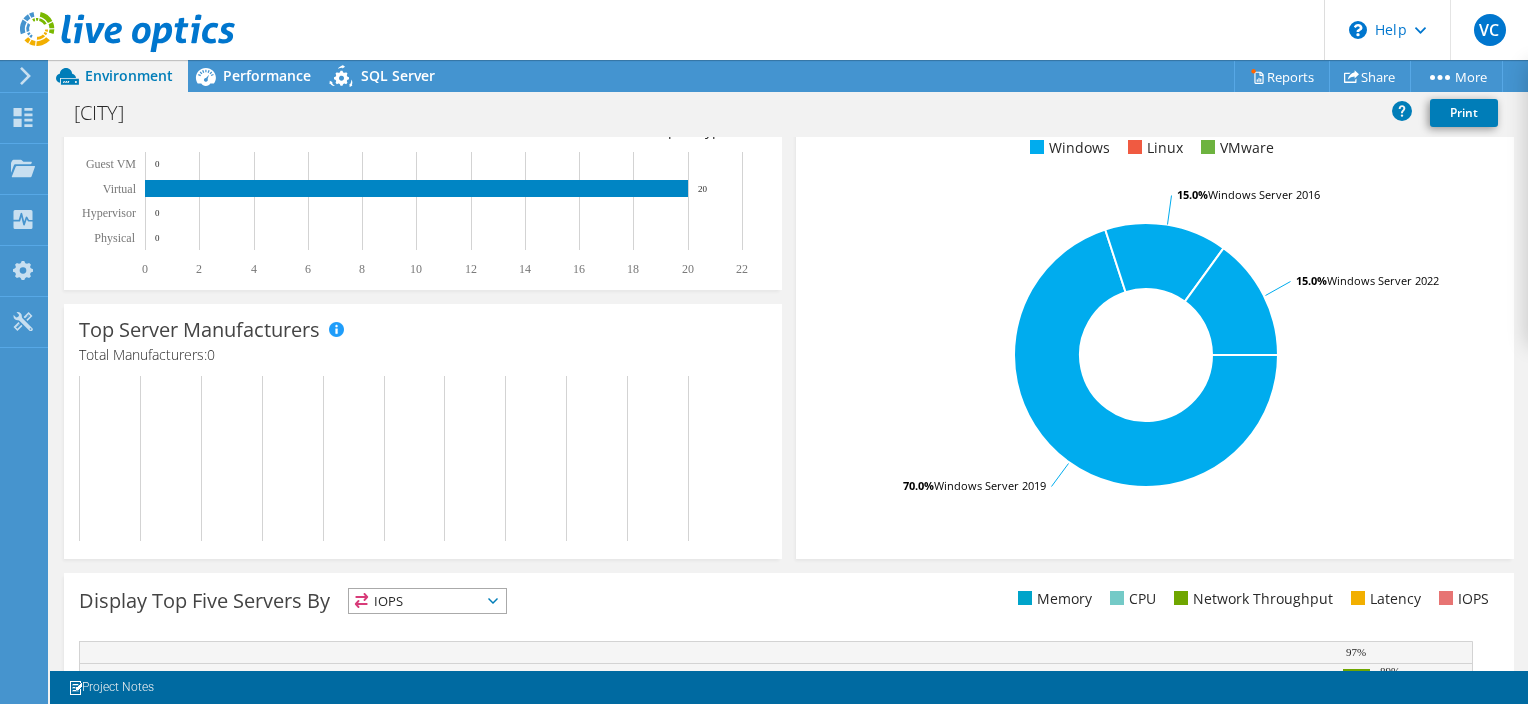 scroll, scrollTop: 0, scrollLeft: 0, axis: both 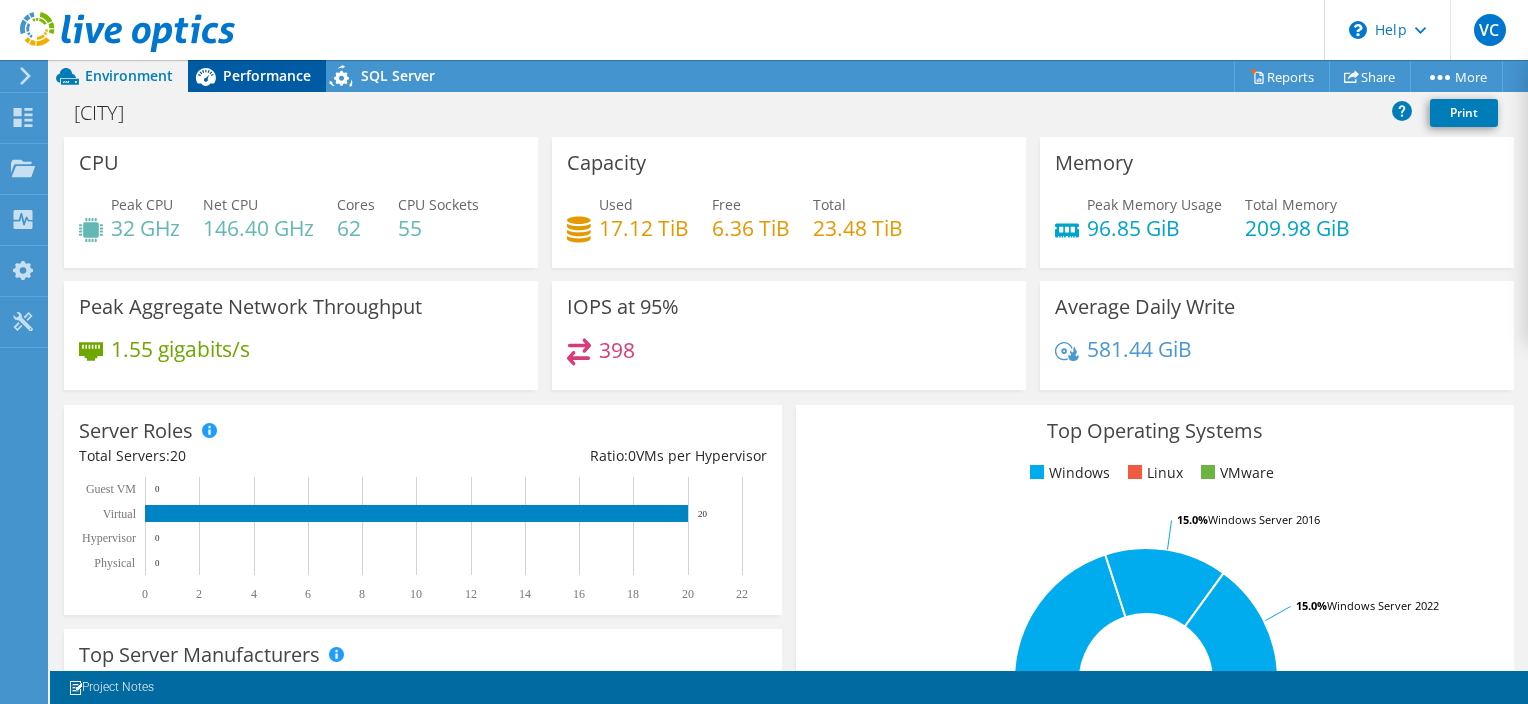 click on "Performance" at bounding box center [267, 75] 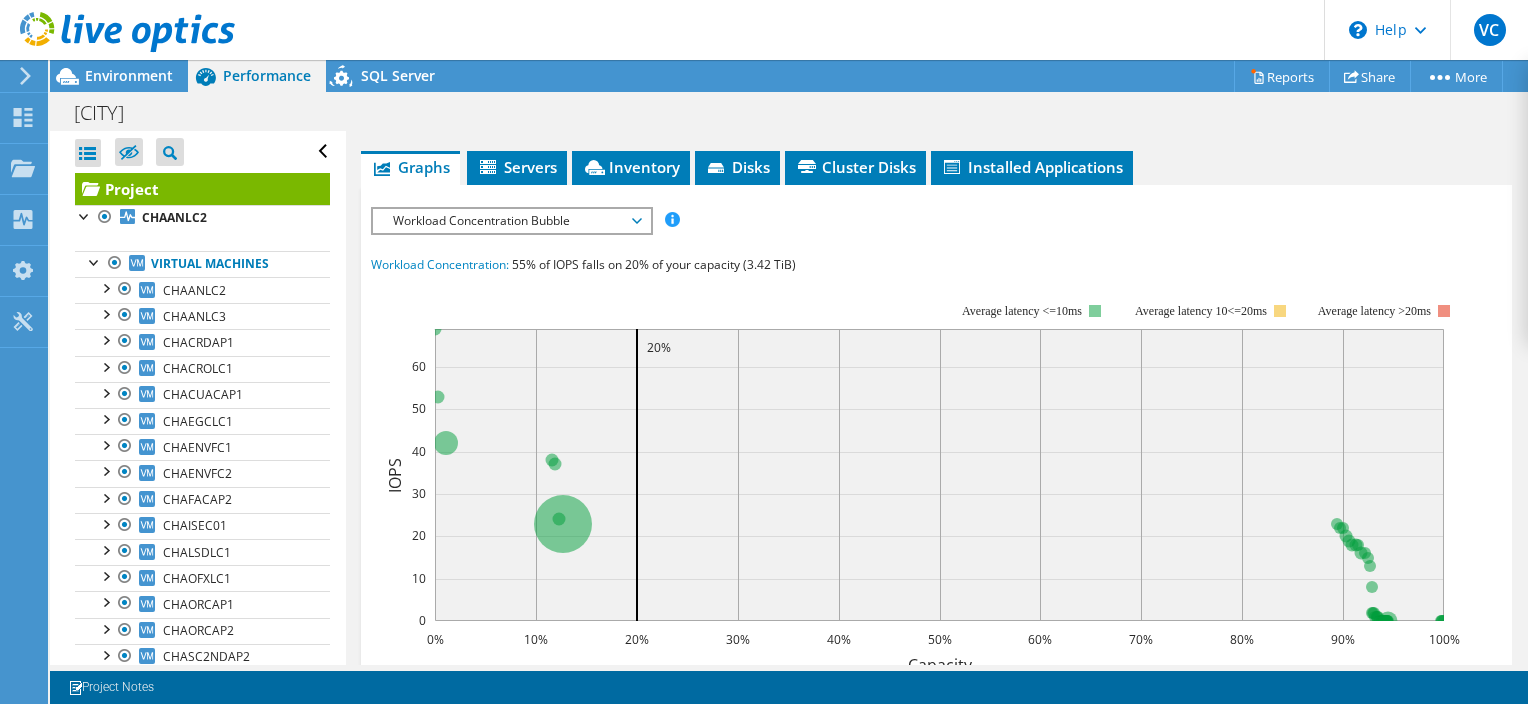 scroll, scrollTop: 444, scrollLeft: 0, axis: vertical 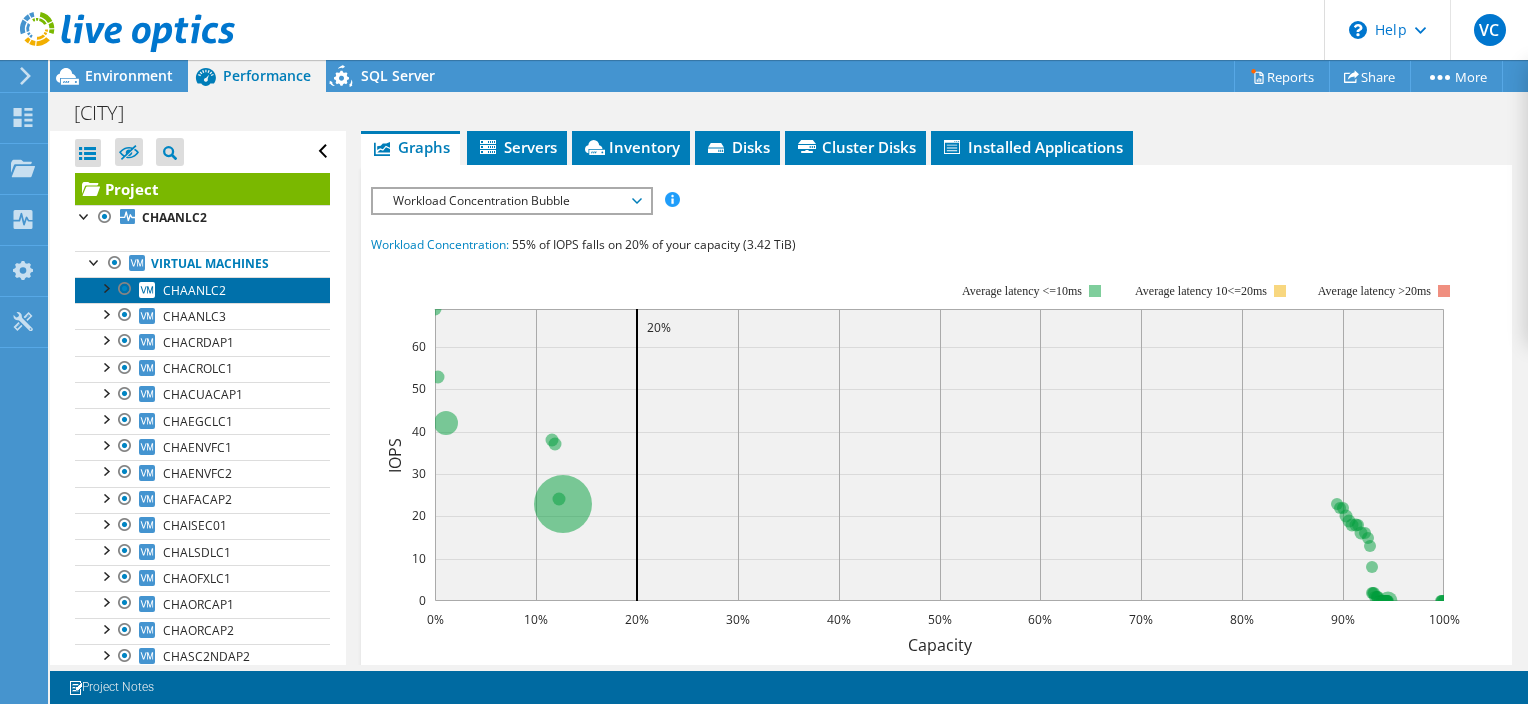 click on "CHAANLC2" at bounding box center [194, 290] 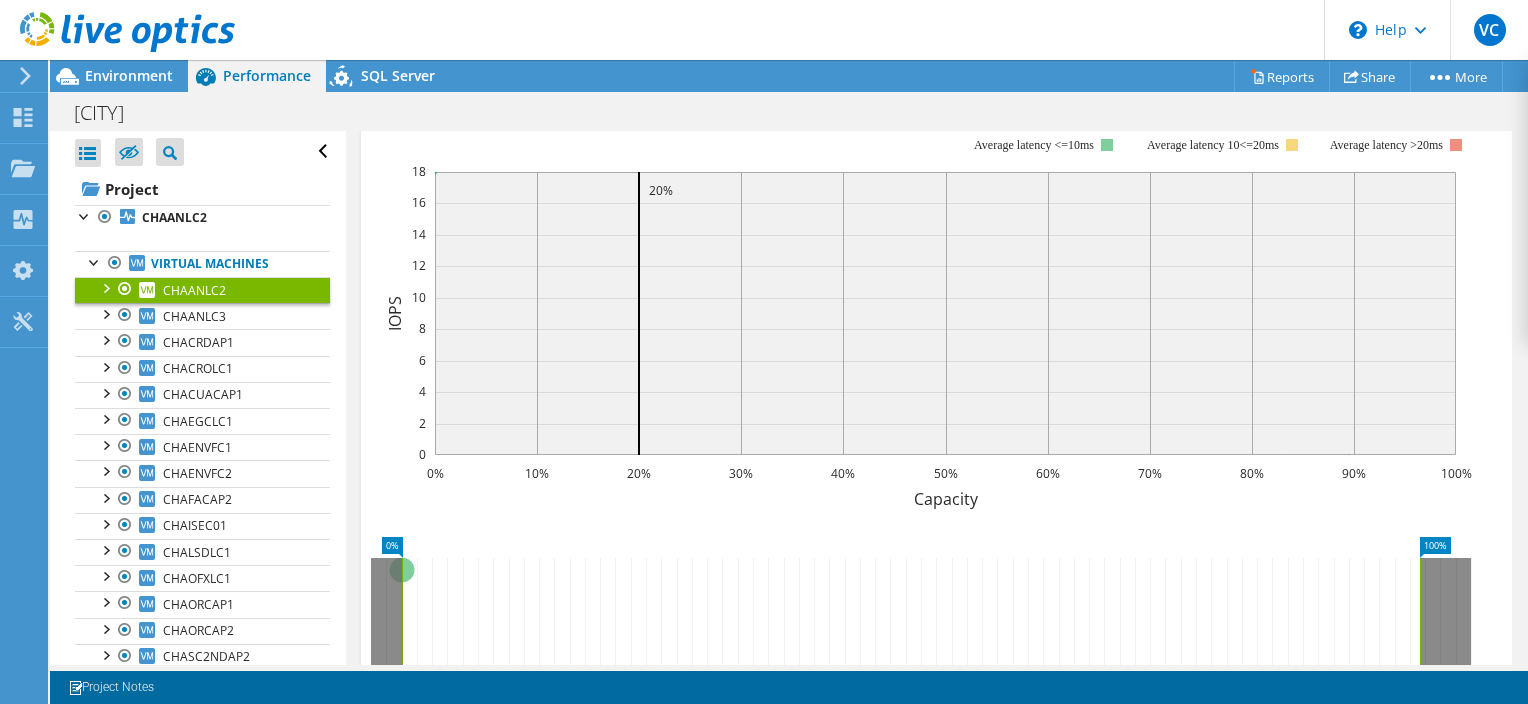 scroll, scrollTop: 364, scrollLeft: 0, axis: vertical 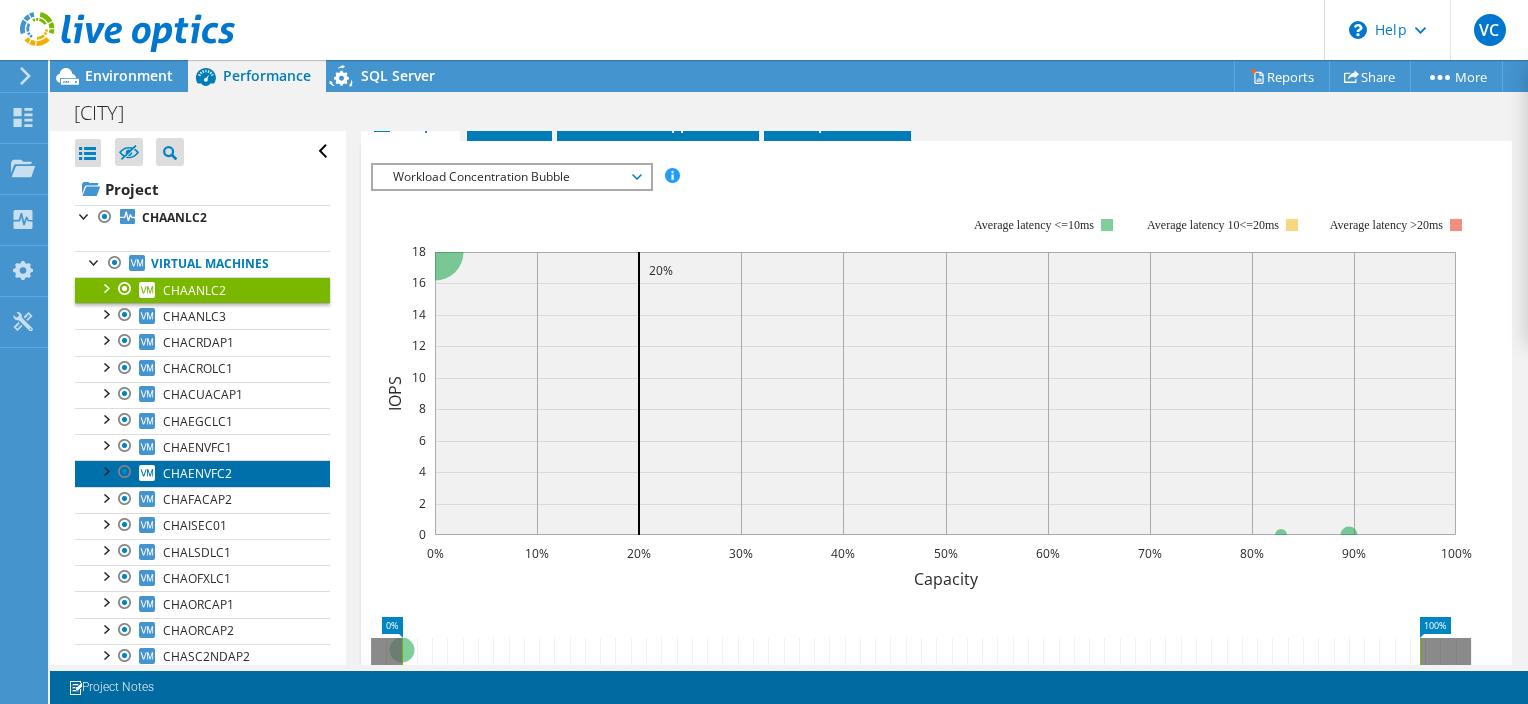 click on "CHAENVFC2" at bounding box center (202, 473) 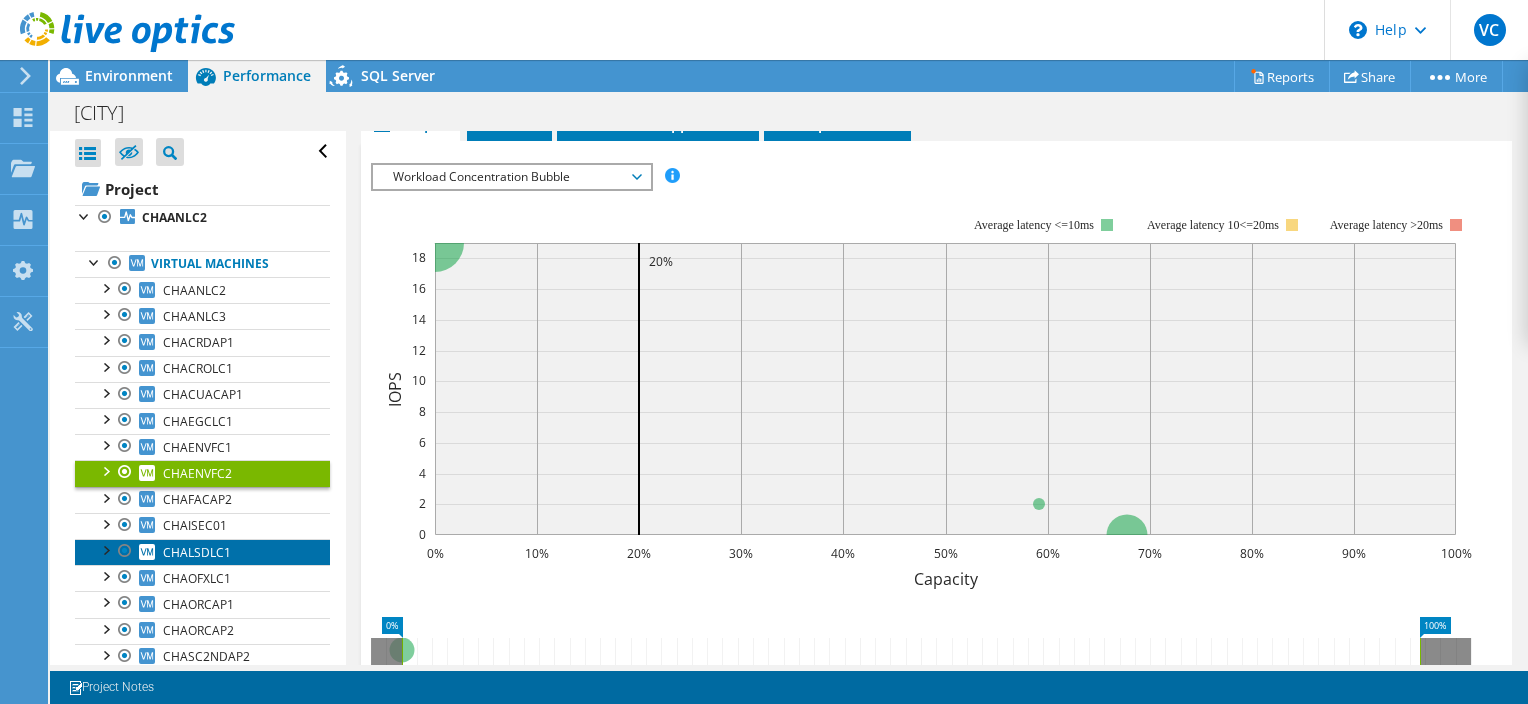 click on "CHALSDLC1" at bounding box center [202, 552] 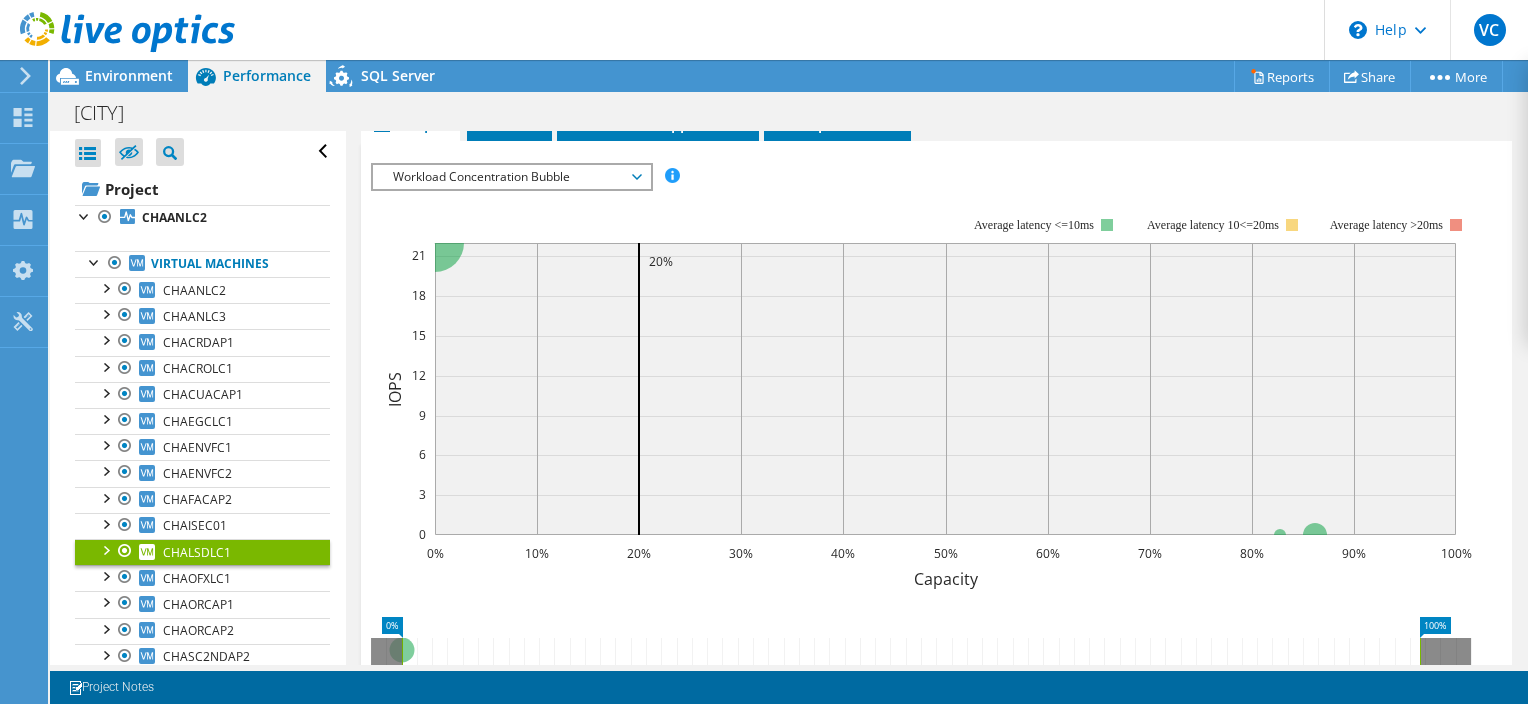 click on "Workload Concentration Bubble" at bounding box center [511, 177] 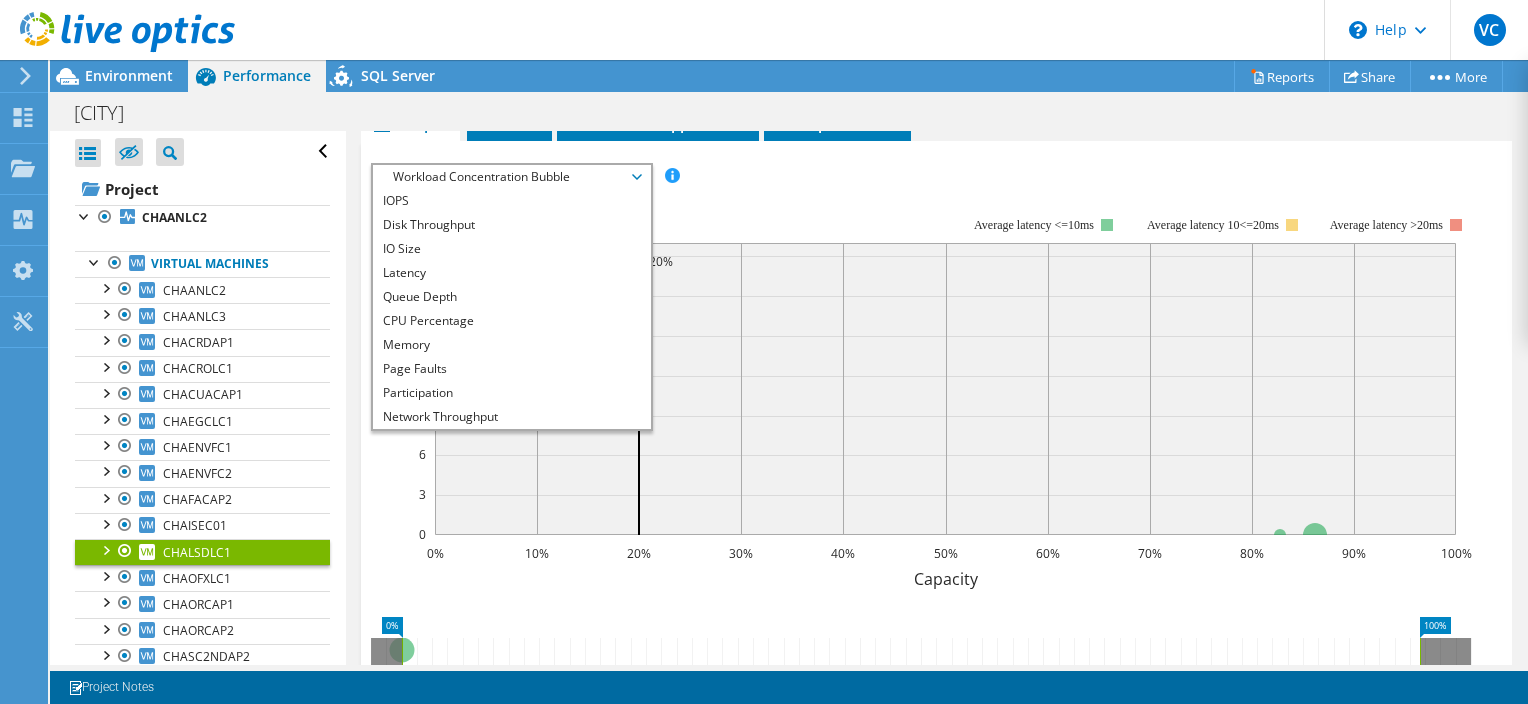 click on "Workload Concentration Bubble" at bounding box center (511, 177) 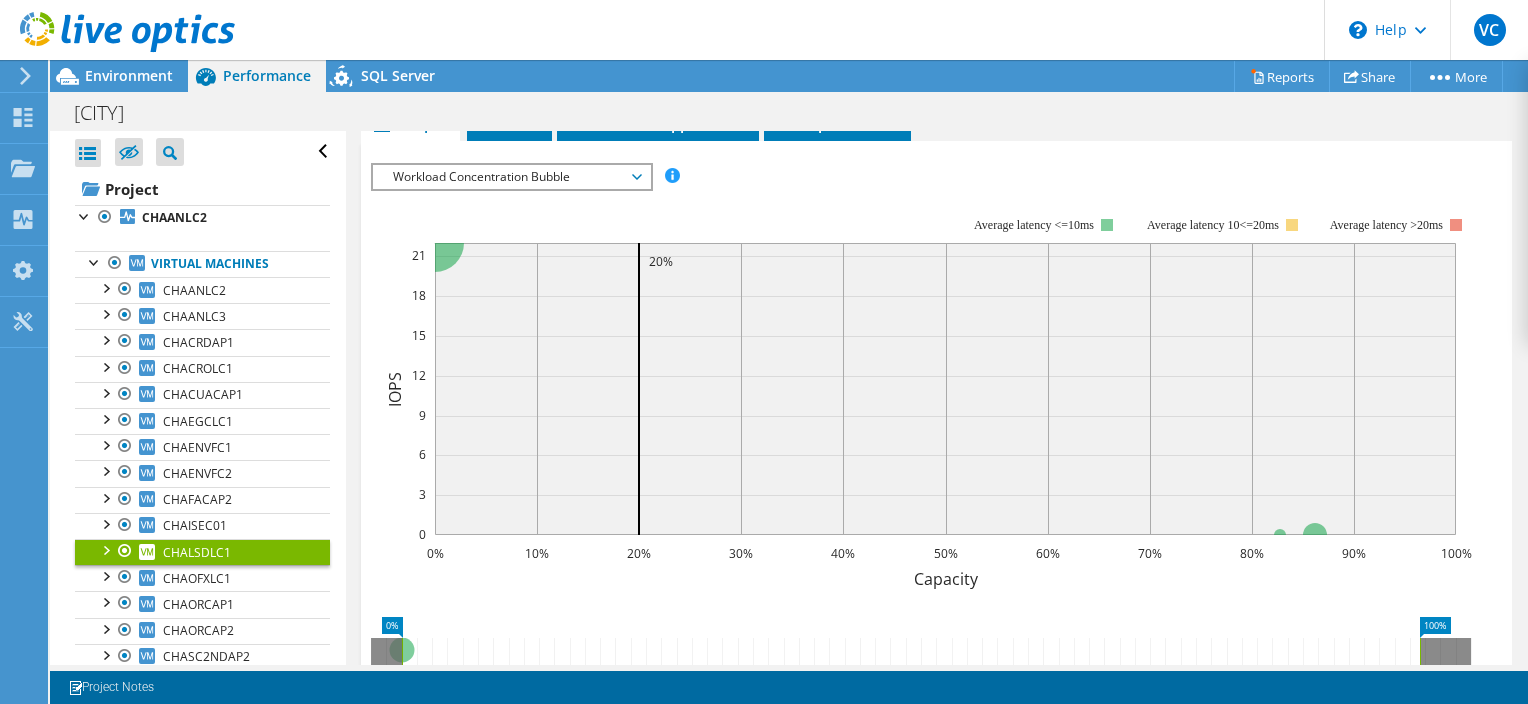 click on "Workload Concentration Bubble" at bounding box center [511, 177] 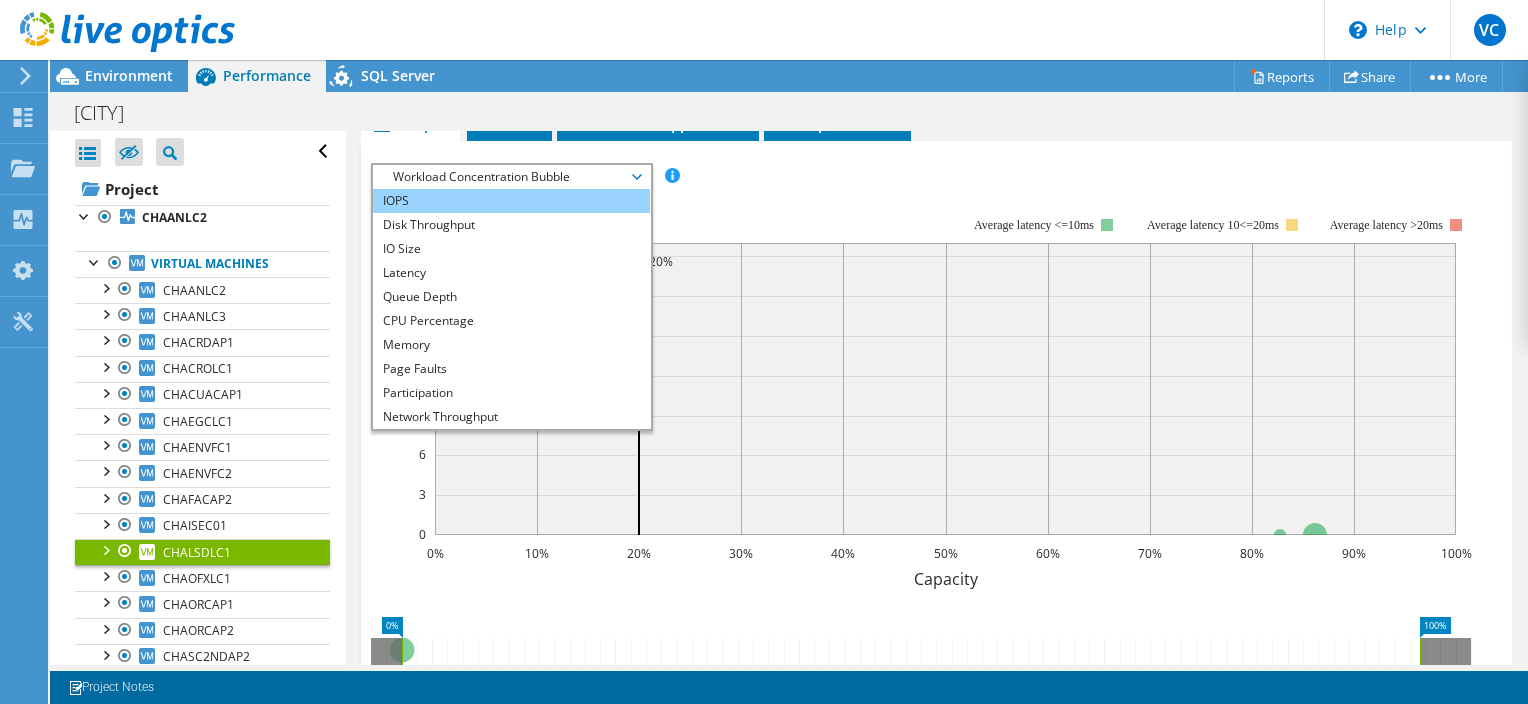 click on "IOPS" at bounding box center [511, 201] 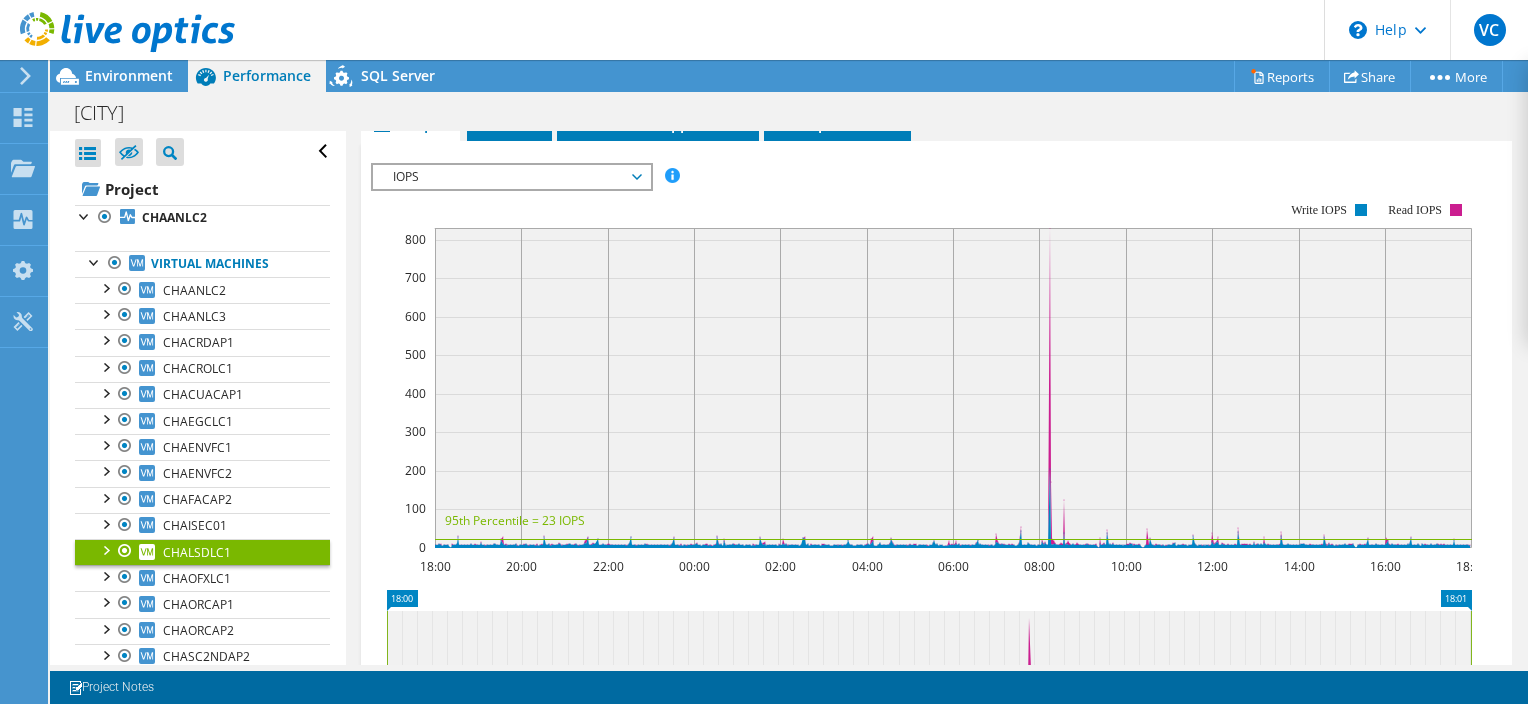 click on "IOPS" at bounding box center (511, 177) 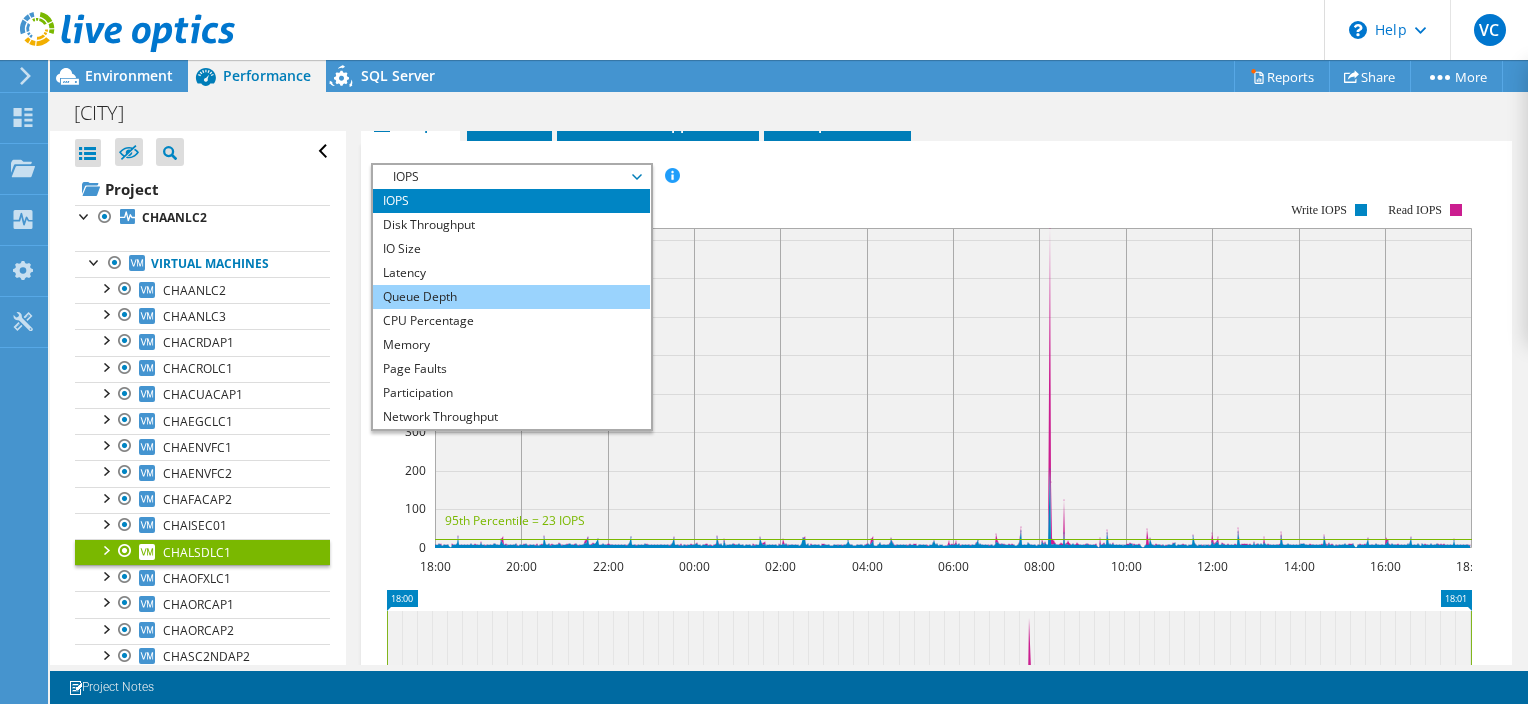 click on "Queue Depth" at bounding box center [511, 297] 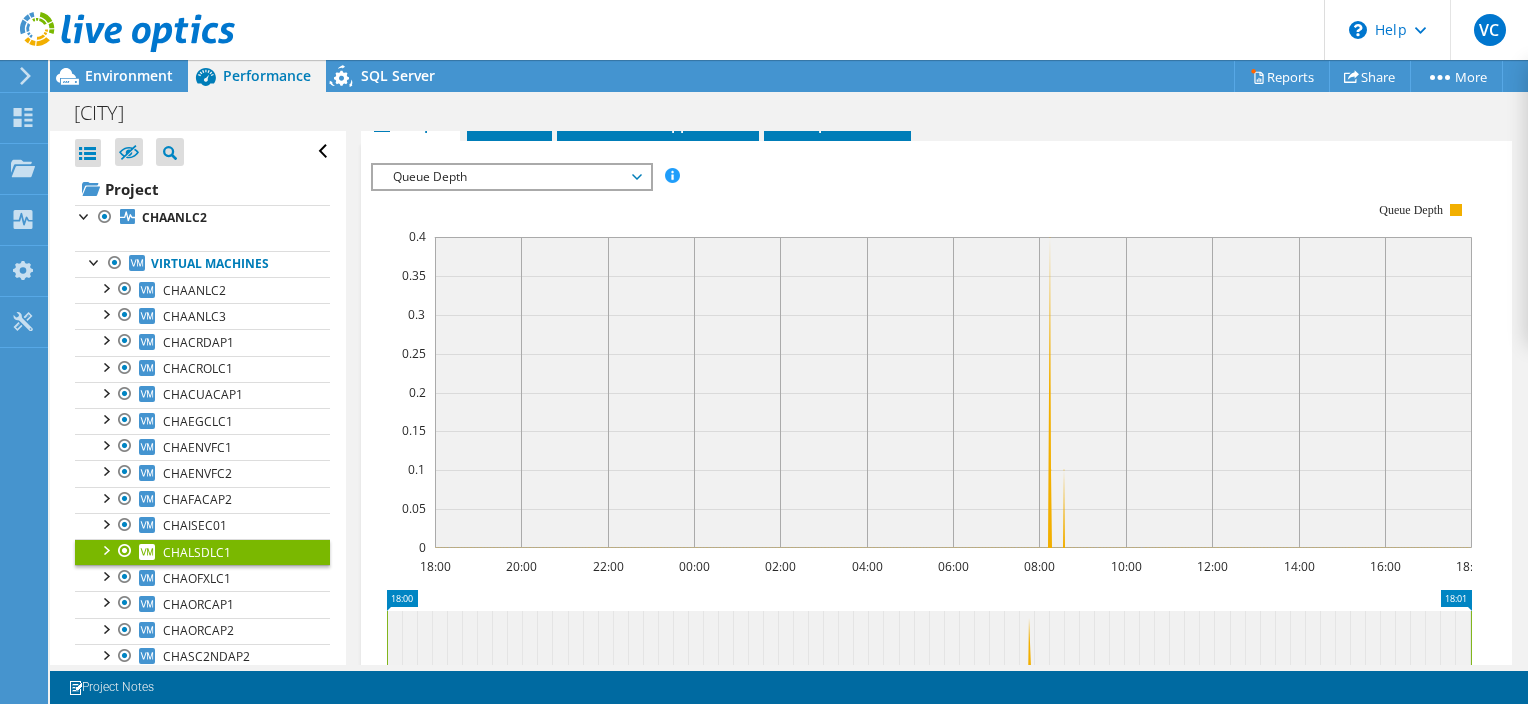 click on "Queue Depth" at bounding box center (511, 177) 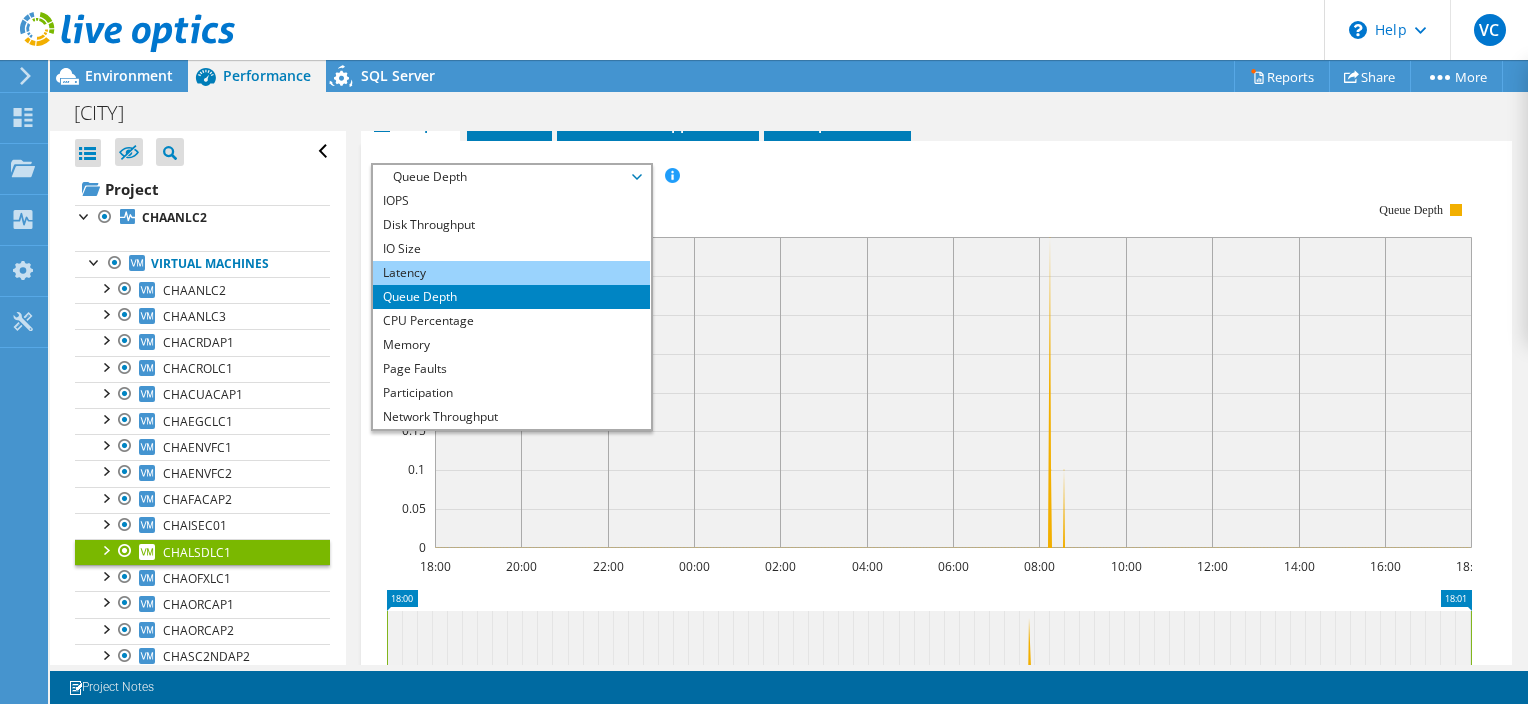 click on "Latency" at bounding box center (511, 273) 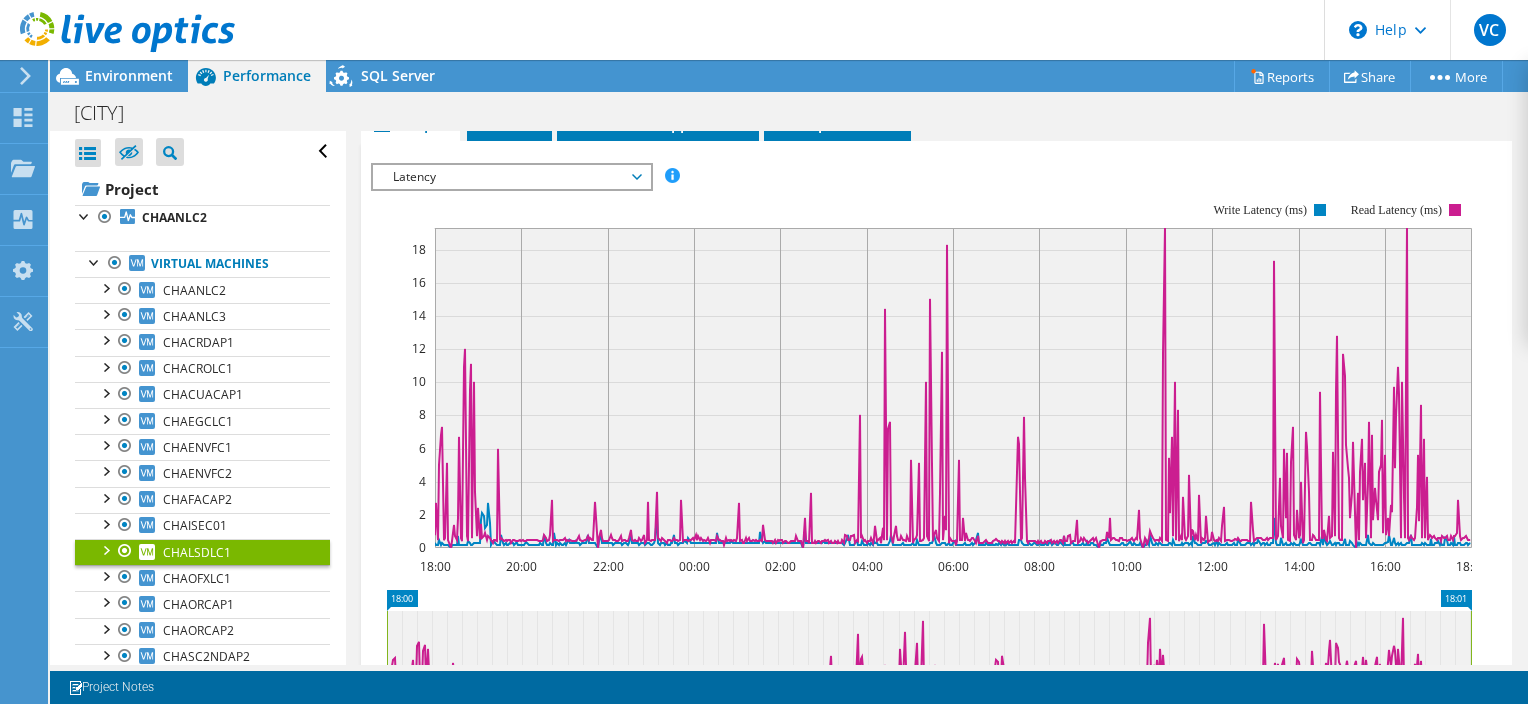click on "Latency" at bounding box center (511, 177) 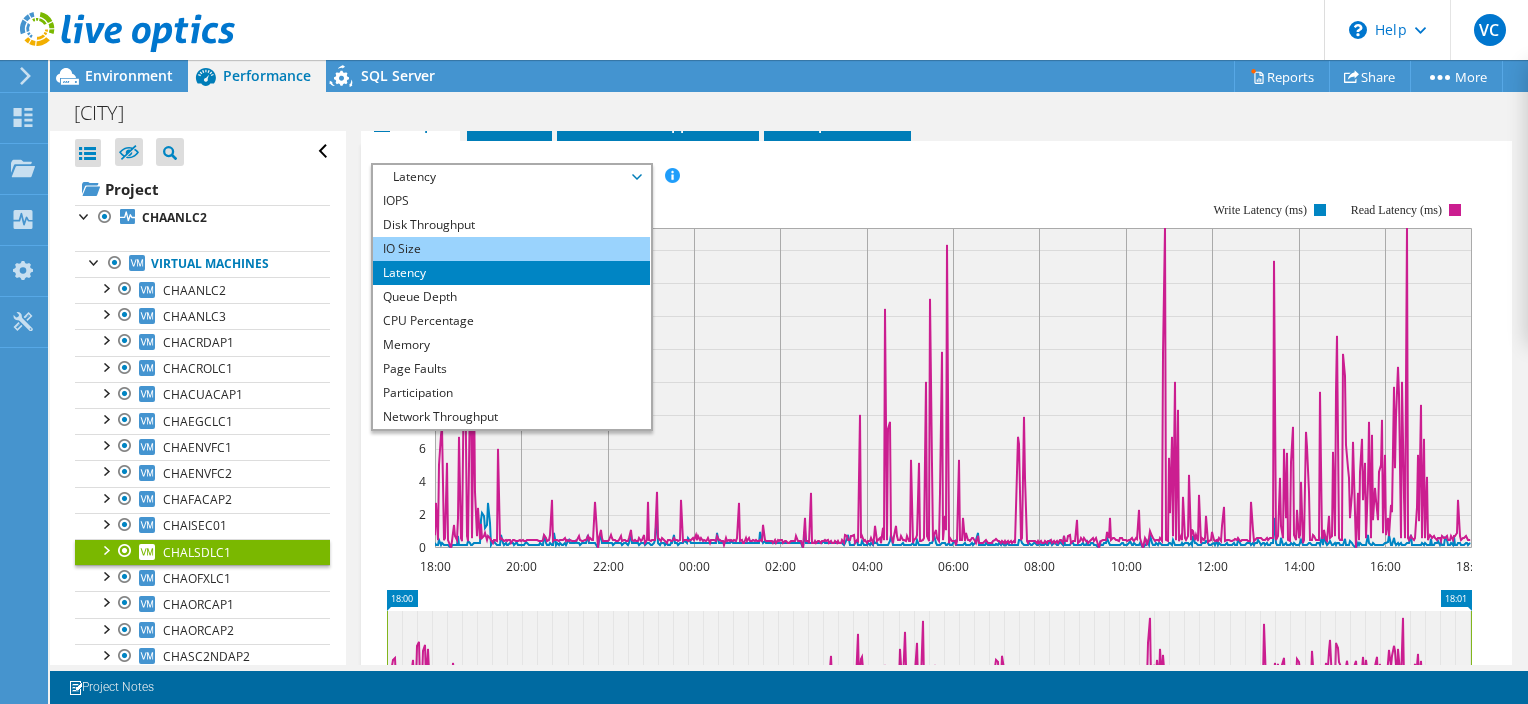 click on "IO Size" at bounding box center (511, 249) 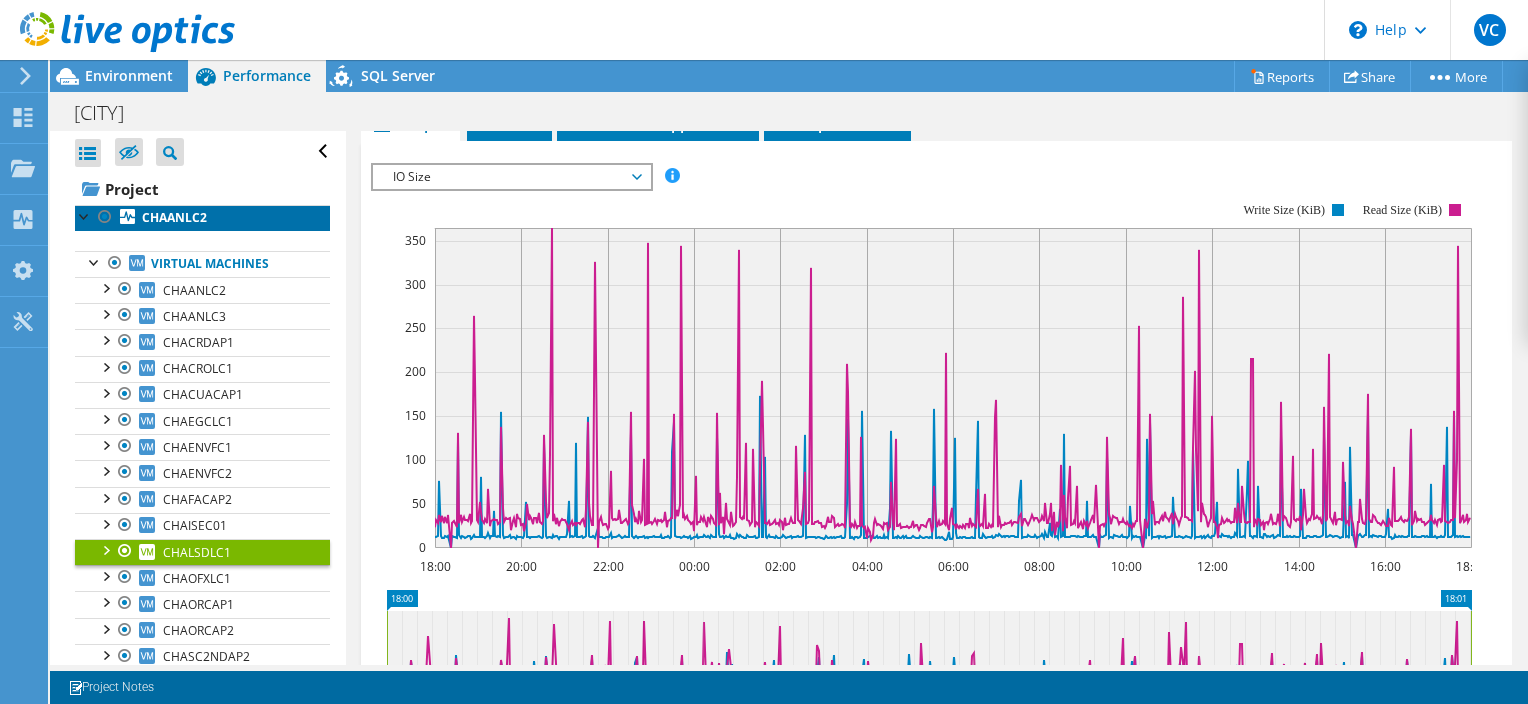 click on "CHAANLC2" at bounding box center (174, 217) 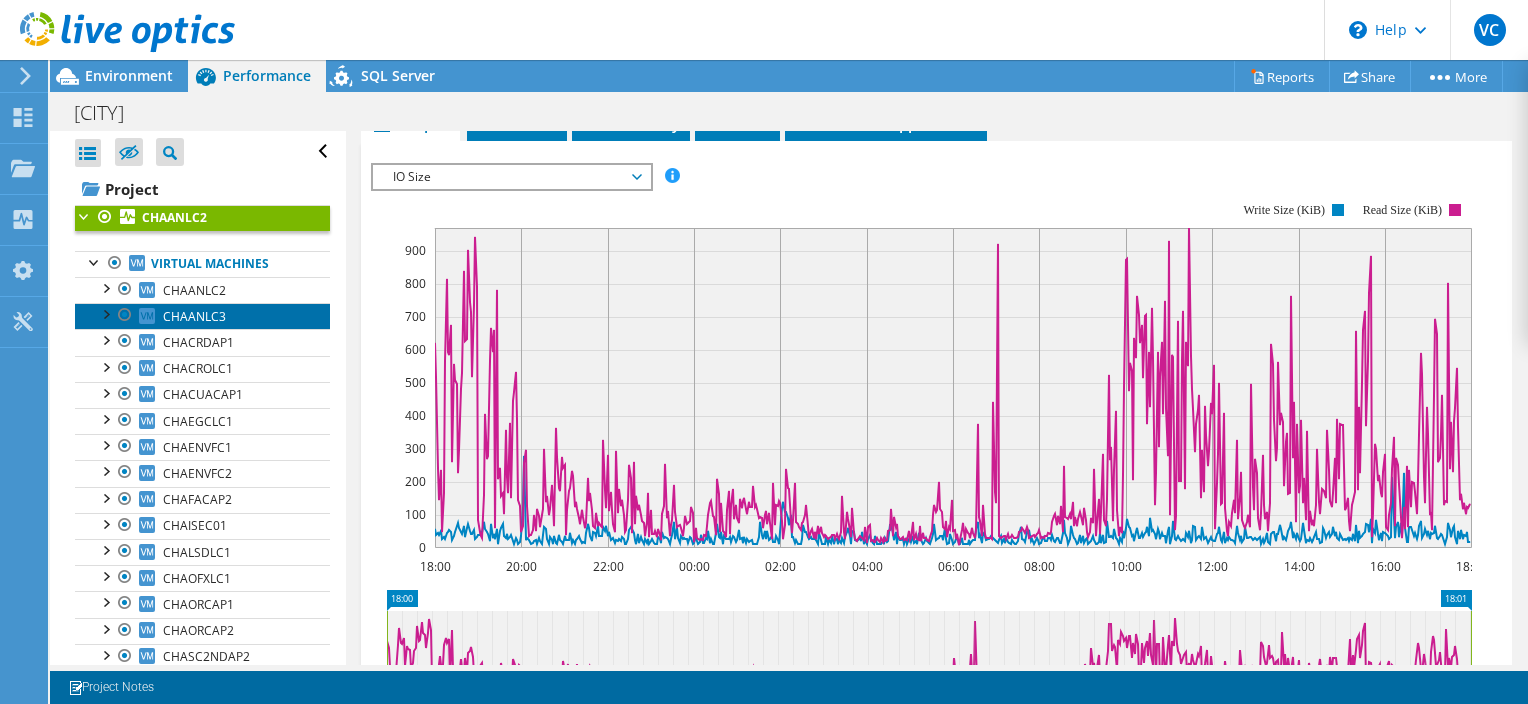 click on "CHAANLC3" at bounding box center [194, 316] 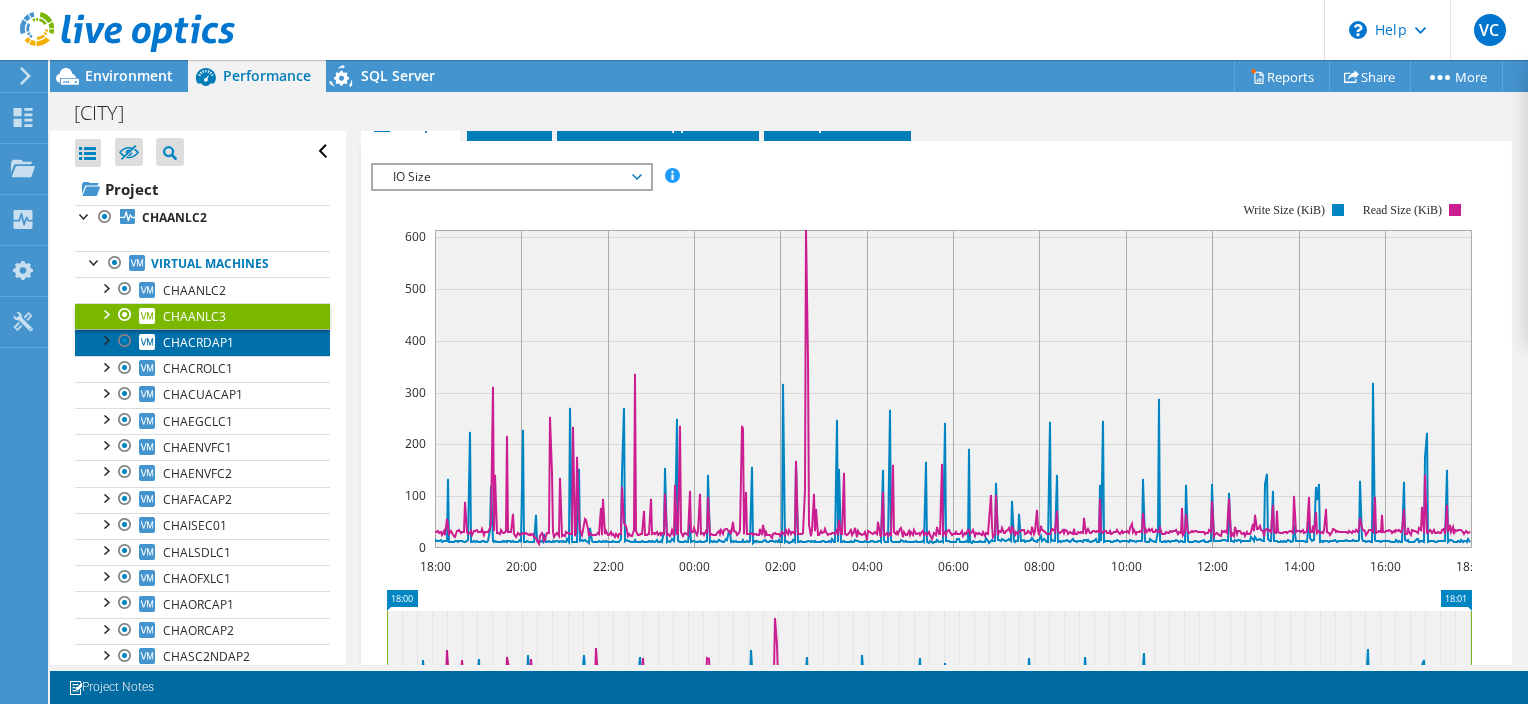 click on "CHACRDAP1" at bounding box center (198, 342) 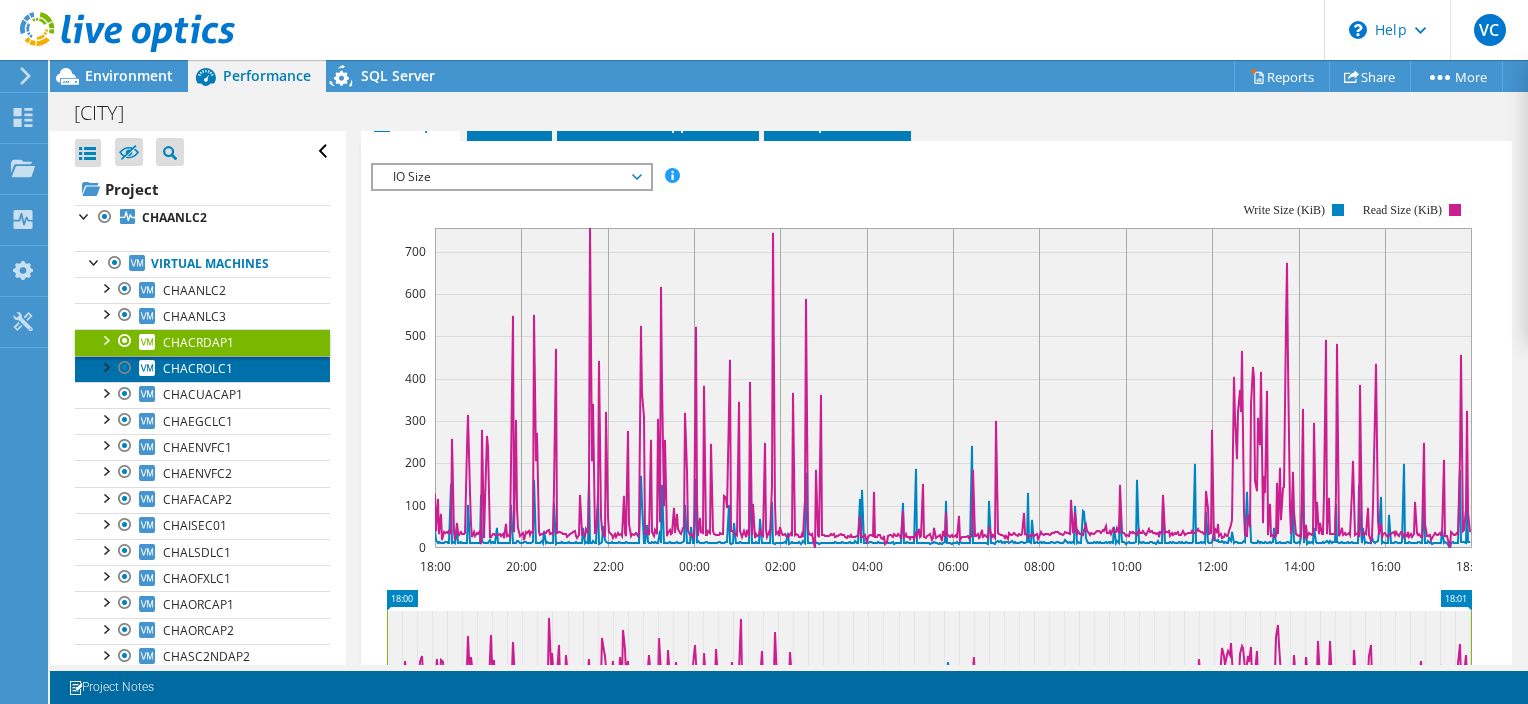 click on "CHACROLC1" at bounding box center [198, 368] 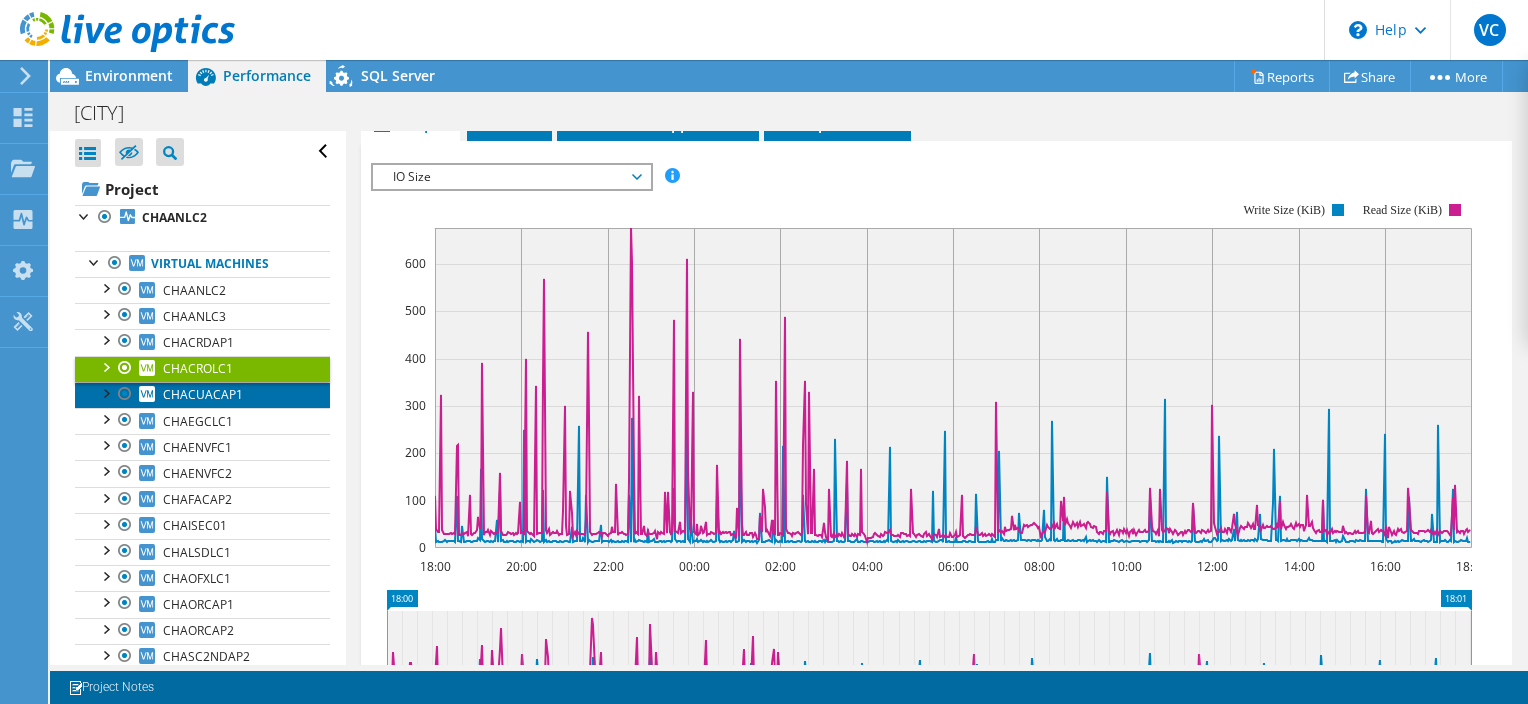 click on "CHACUACAP1" at bounding box center (203, 394) 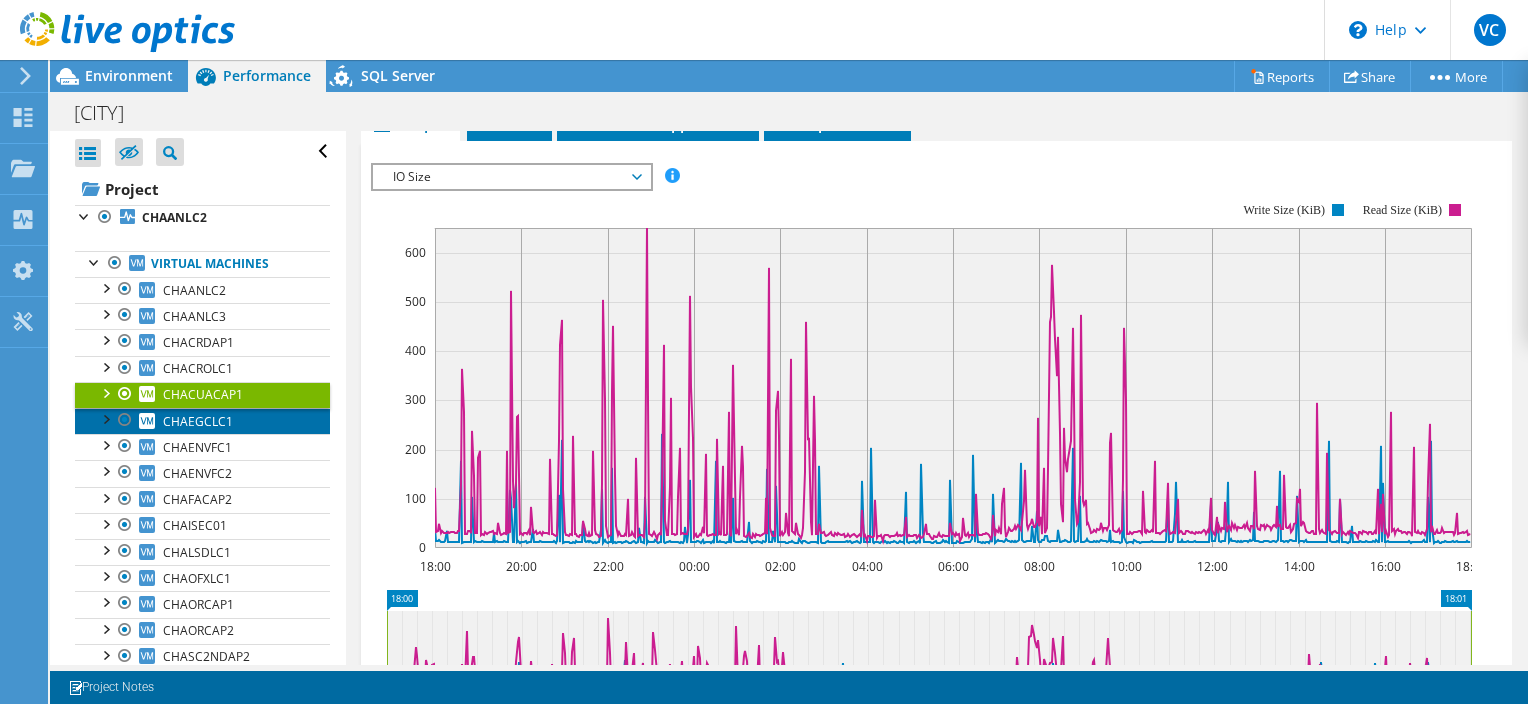 click on "CHAEGCLC1" at bounding box center [198, 421] 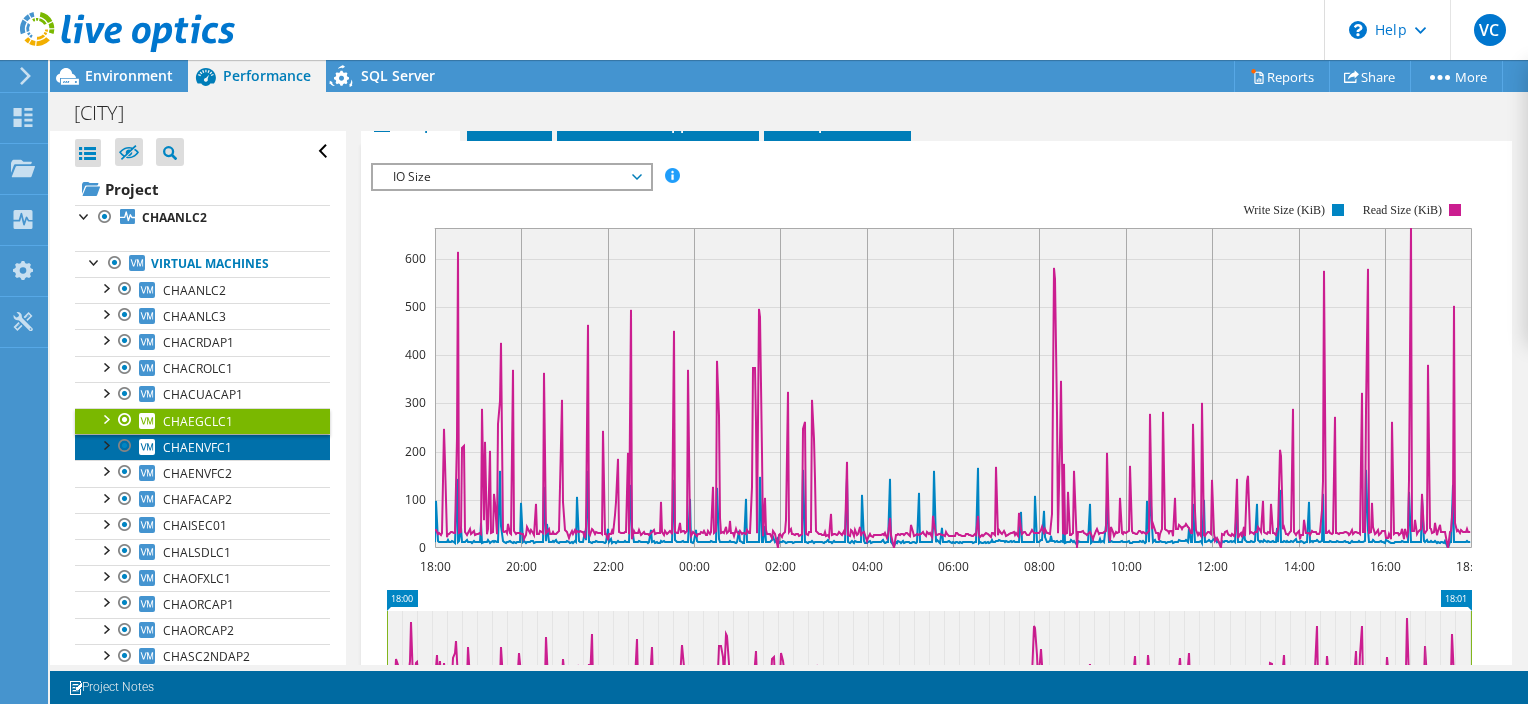 click on "CHAENVFC1" at bounding box center (197, 447) 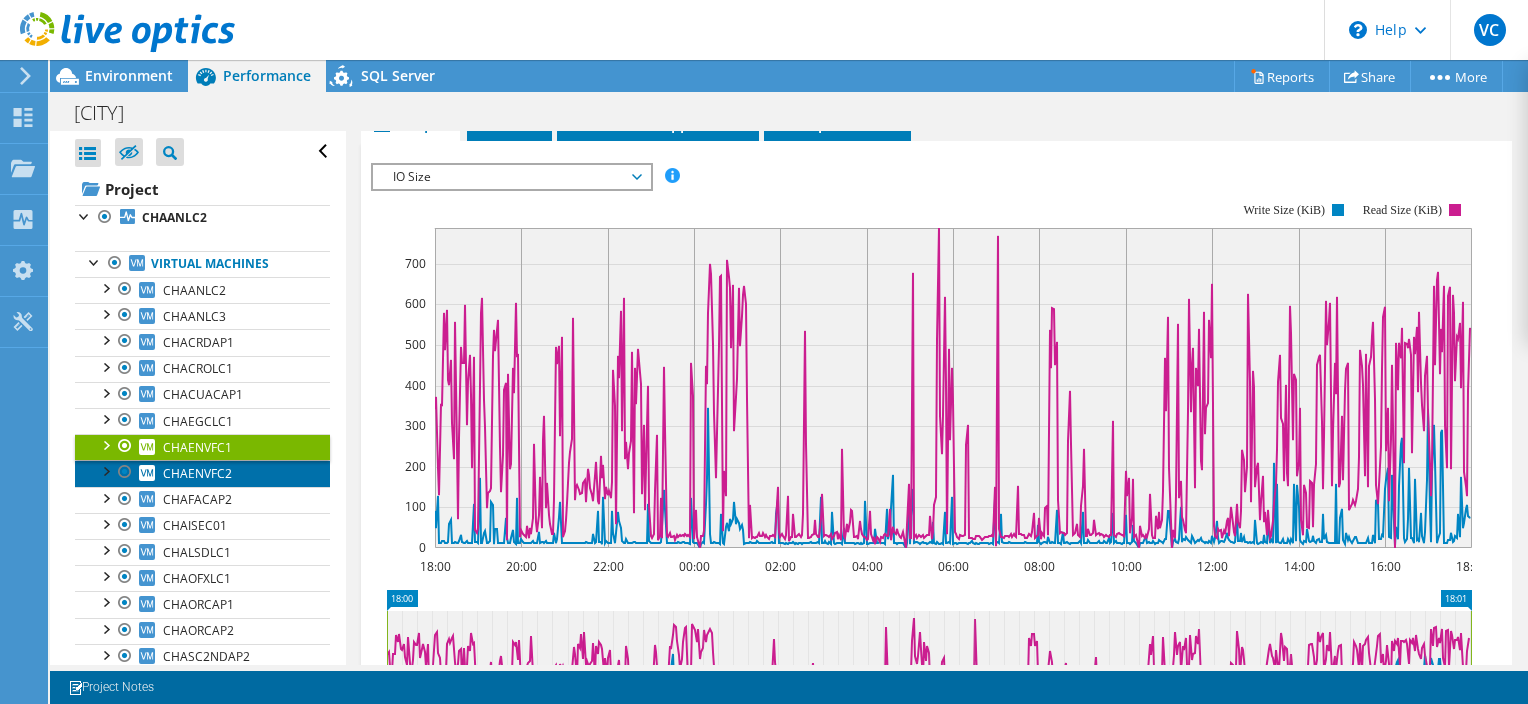 click on "CHAENVFC2" at bounding box center (197, 473) 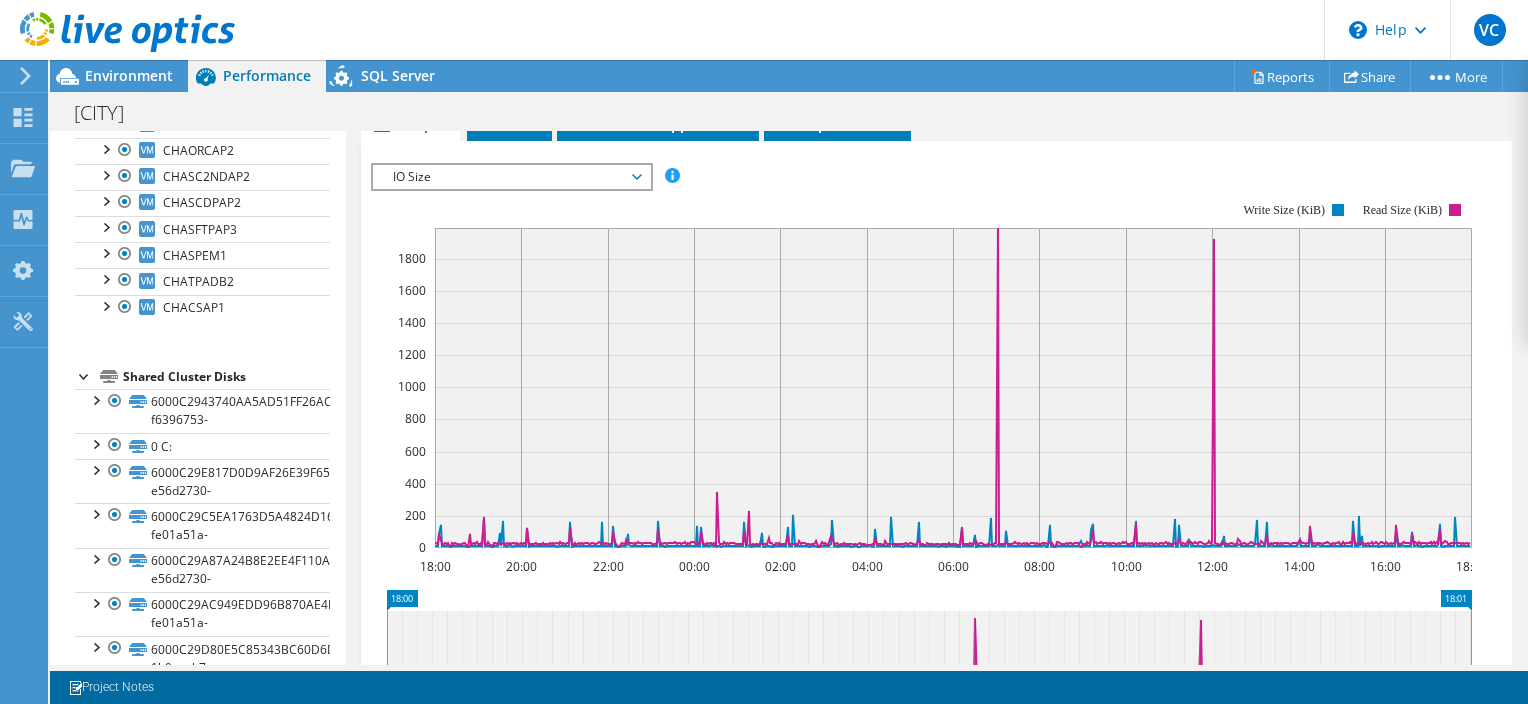 scroll, scrollTop: 557, scrollLeft: 0, axis: vertical 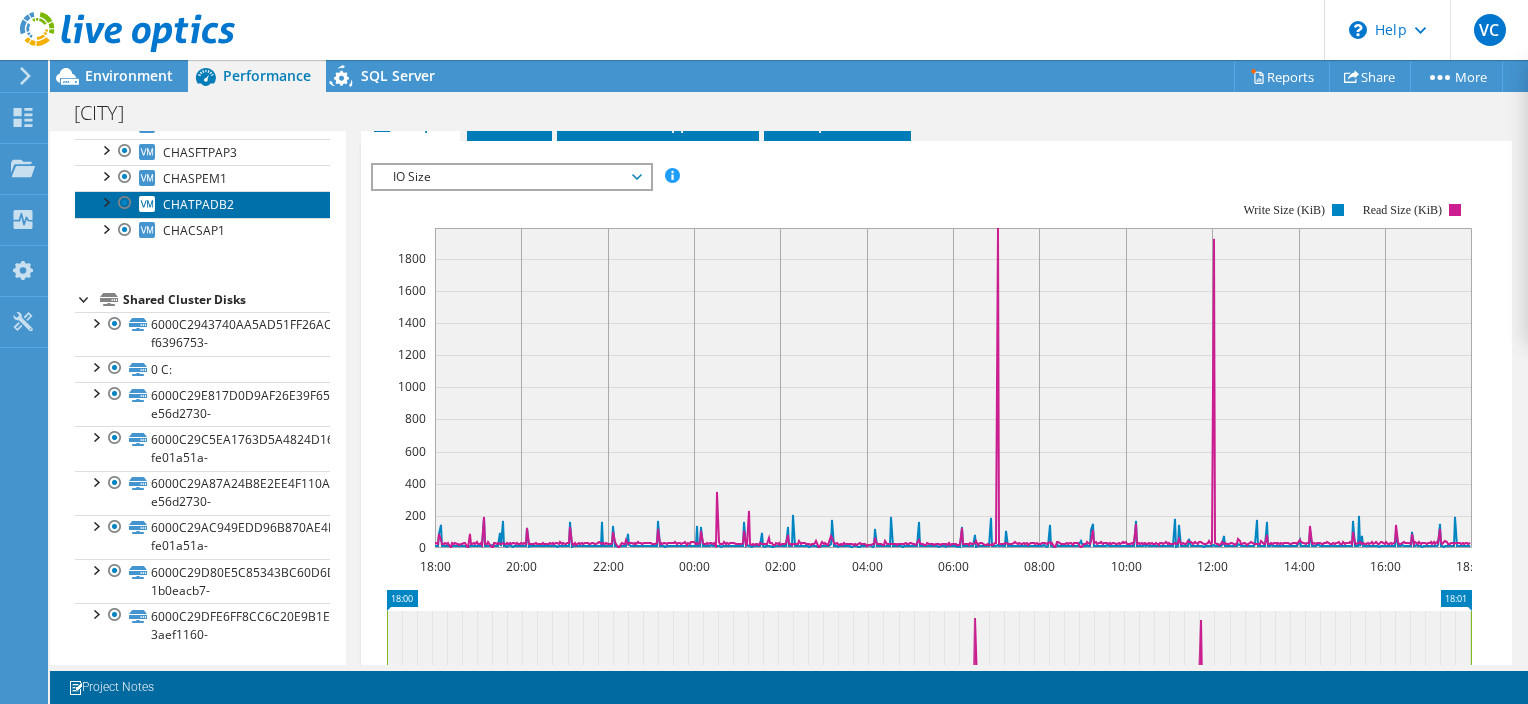 click on "CHATPADB2" at bounding box center [198, 204] 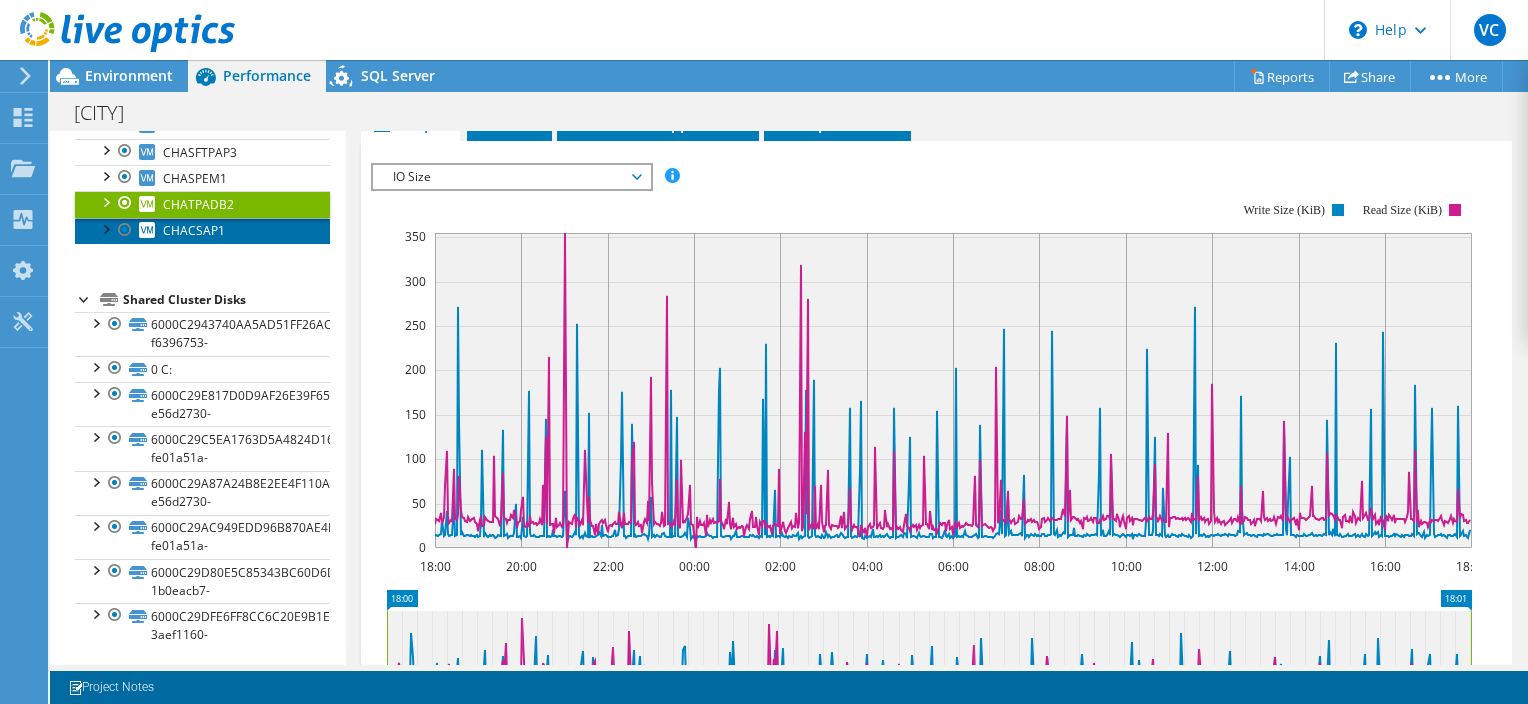 click on "CHACSAP1" at bounding box center [194, 230] 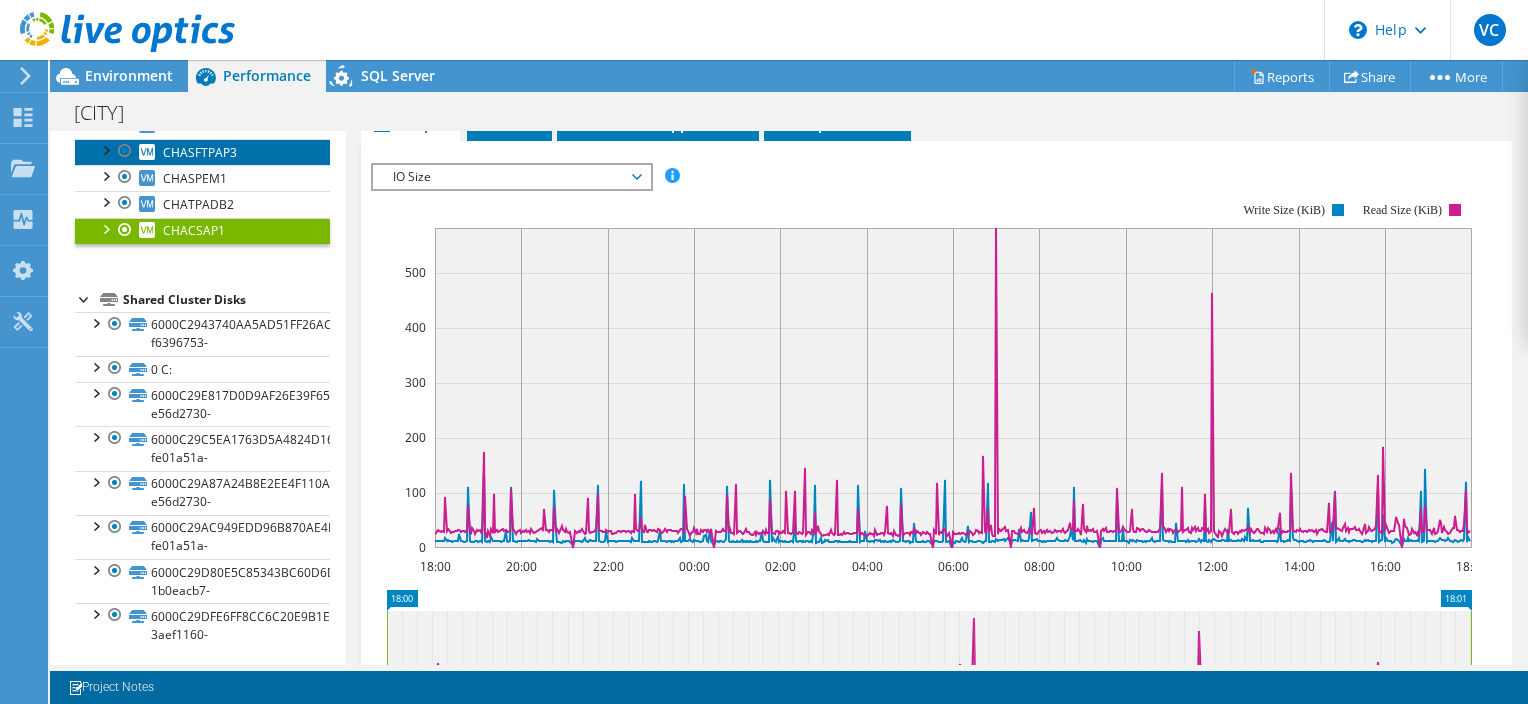 click on "CHASFTPAP3" at bounding box center (200, 152) 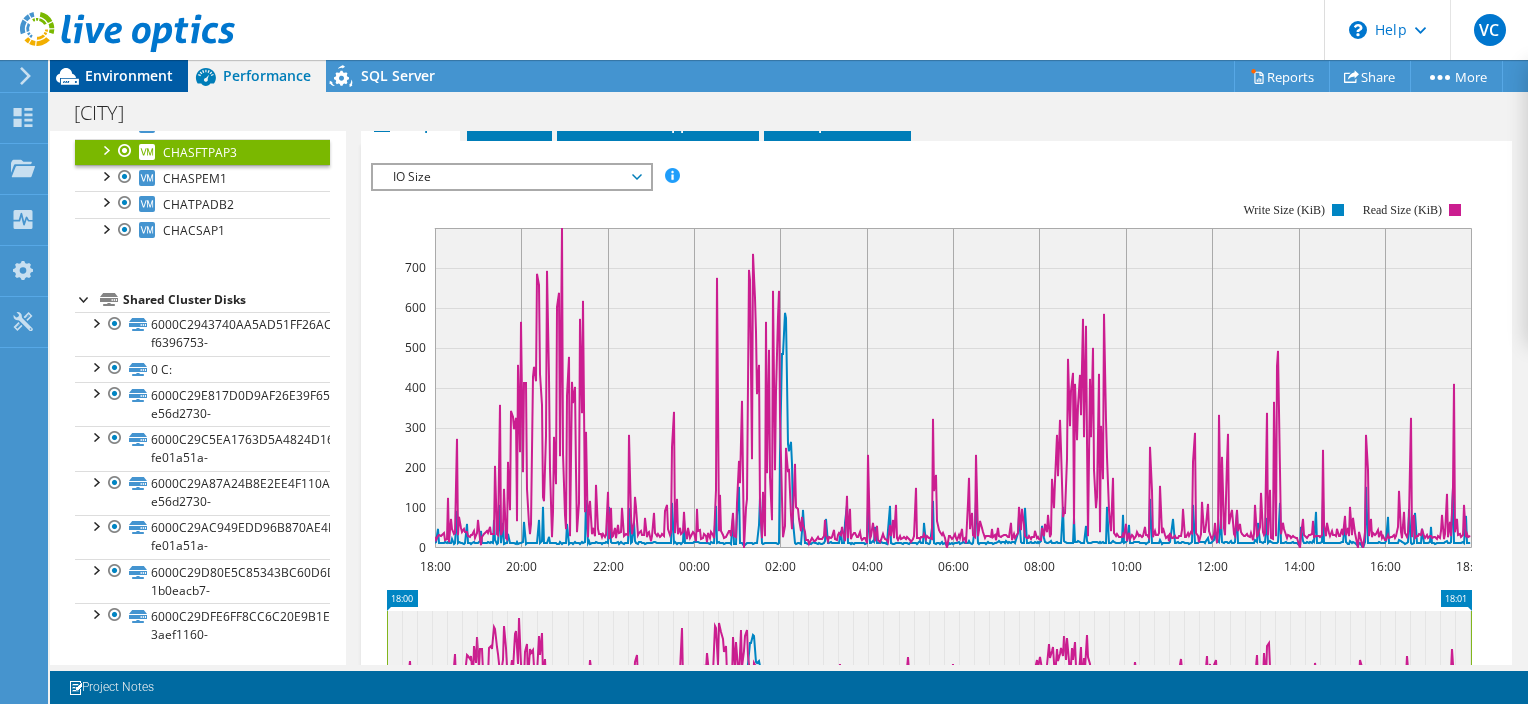 click on "Environment" at bounding box center [129, 75] 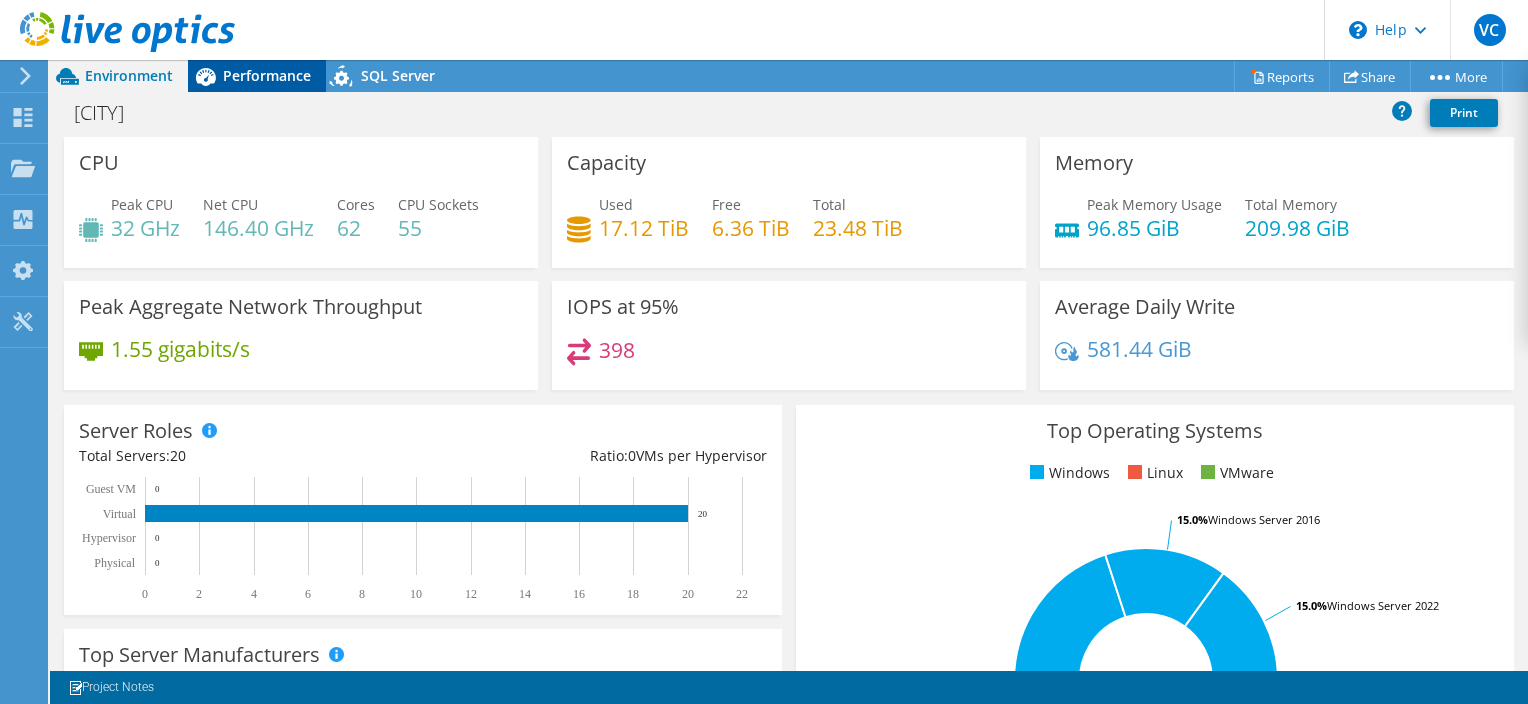 click on "Performance" at bounding box center (267, 75) 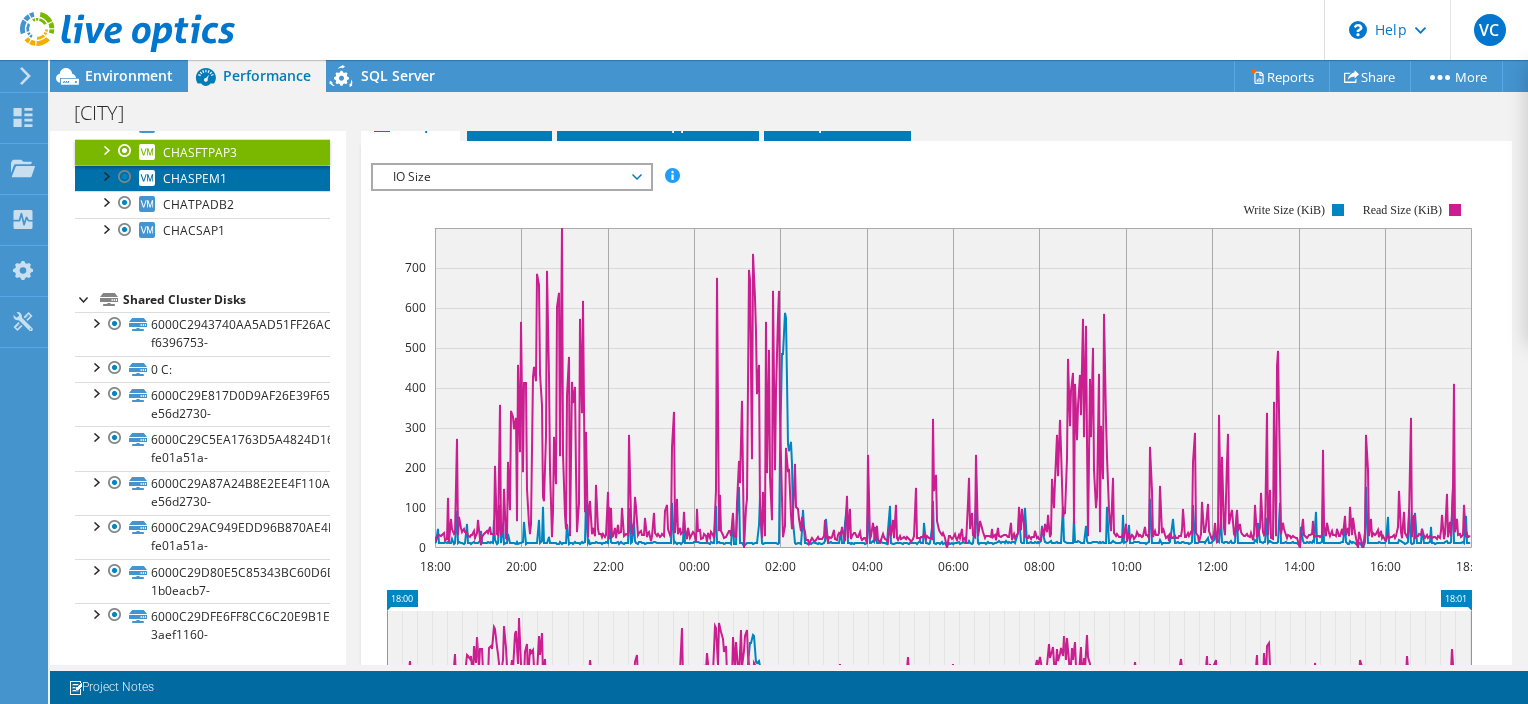 click on "CHASPEM1" at bounding box center [195, 178] 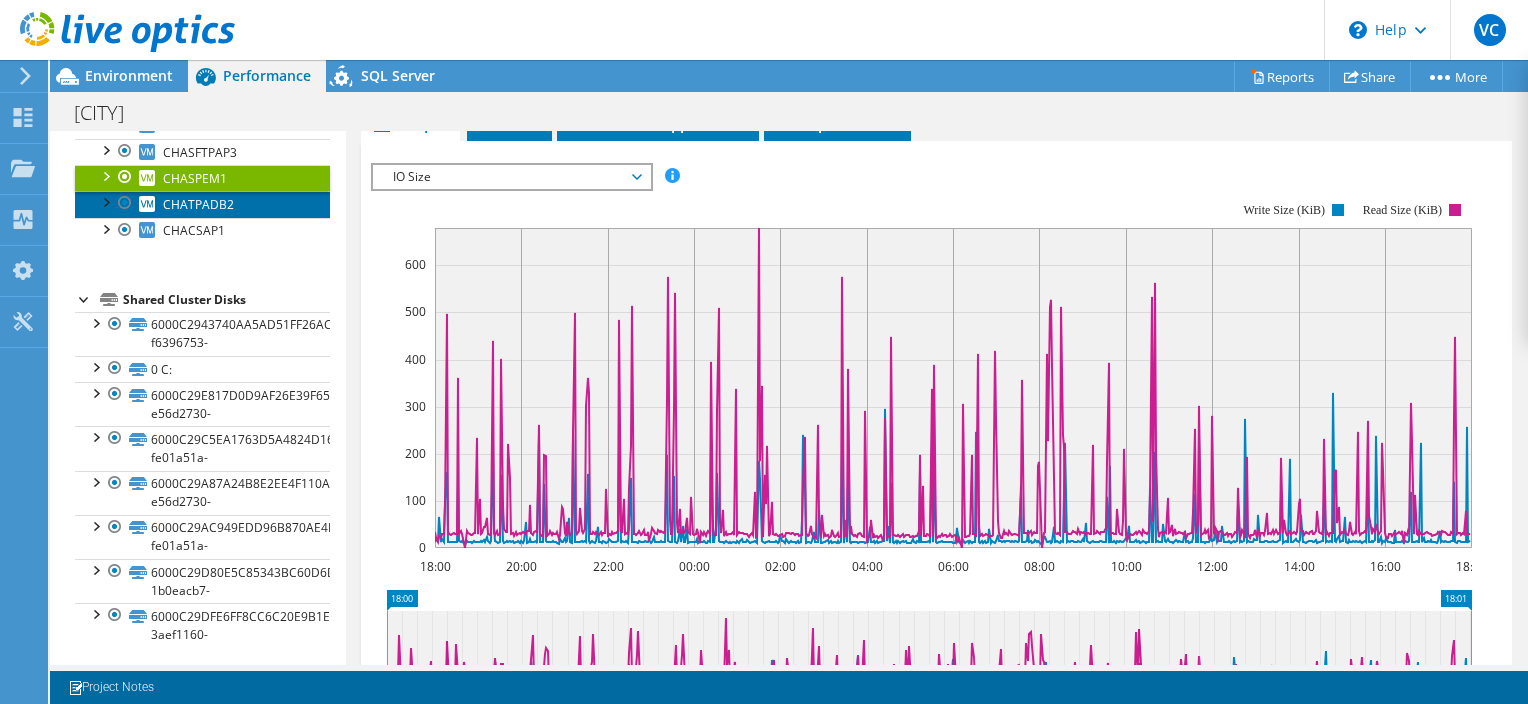 click on "CHATPADB2" at bounding box center (198, 204) 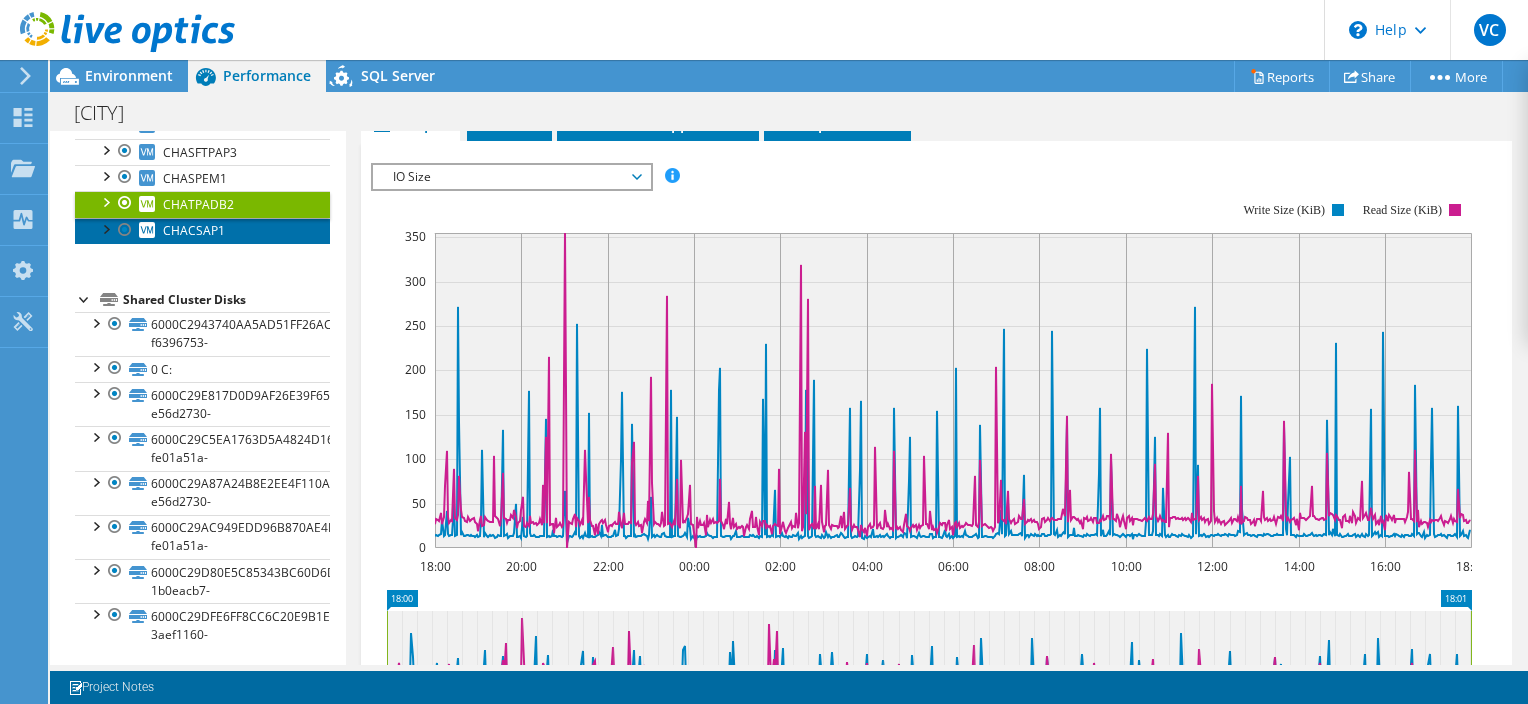 click on "CHACSAP1" at bounding box center [194, 230] 